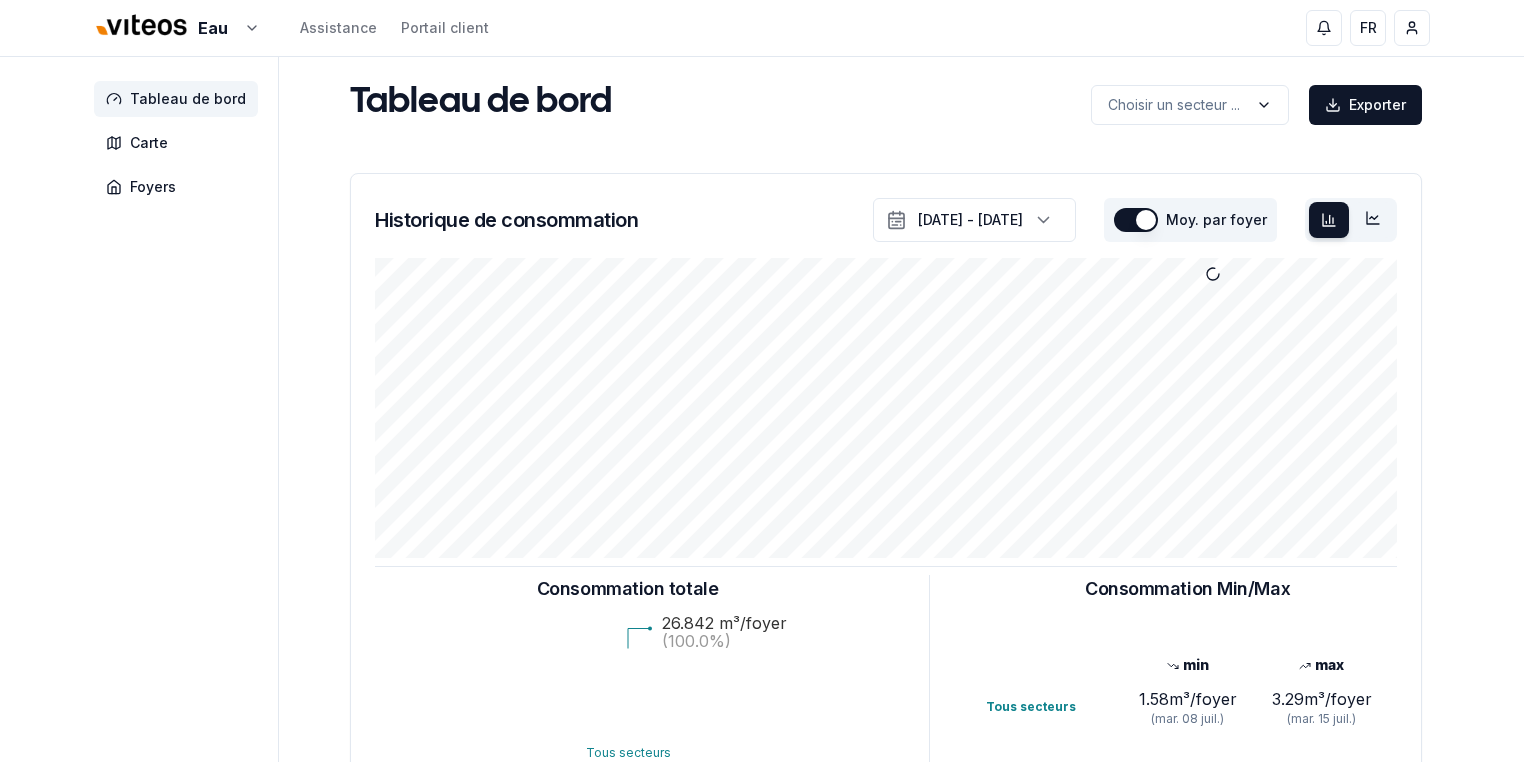 scroll, scrollTop: 0, scrollLeft: 0, axis: both 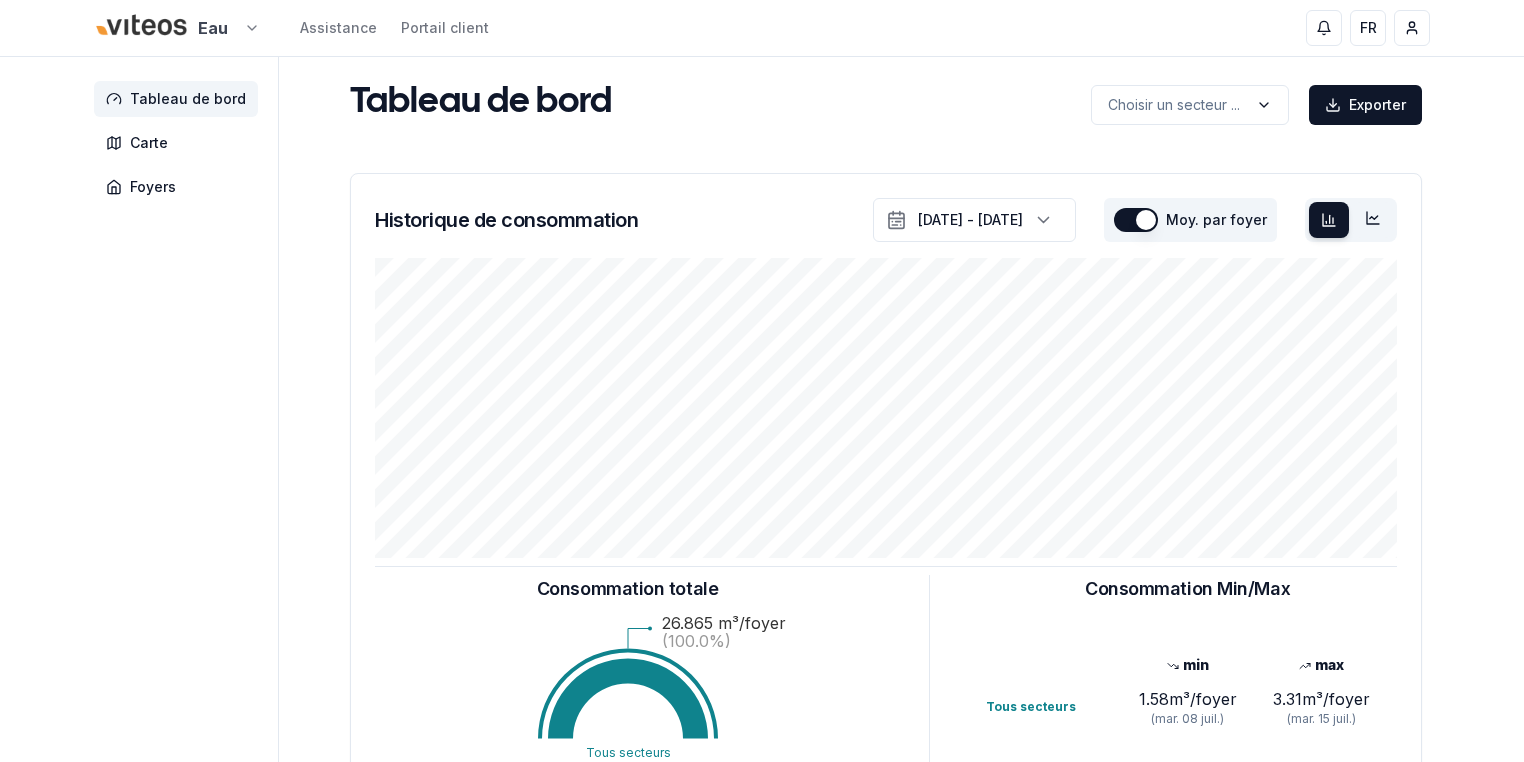 click on "Eau Assistance Portail client FR [NAME] [NAME] Tableau de bord Carte Foyers Tableau de bord Choisir un secteur ... Exporter Choisir un secteur ... Historique de consommation [DATE] - [DATE] Moy. par foyer Consommation totale Tous secteurs [NUMBER] m³/foyer (100.0%) Consommation Min/Max min max Tous secteurs [NUMBER] m³/foyer ([DATE] - [TIME]) [NUMBER] m³/foyer ([DATE] - [TIME]) Consommation totale Tous secteurs [NUMBER] m³/foyer (100.0%) Consommation Min/Max min max Tous secteurs [NUMBER] m³/foyer ([DATE]) [NUMBER] m³/foyer ([DATE]) Nombre de compteurs installés :  1469 GWF Integra Itron 1458 11 0 Tous secteurs Anomalies  (demo) Fuites Fraudes Réclamations 10 Fuites détectées 181.49 m³ Volume total des fuites Développé par   evoly   -  metering forever different . Linkedin 11" at bounding box center (762, 619) 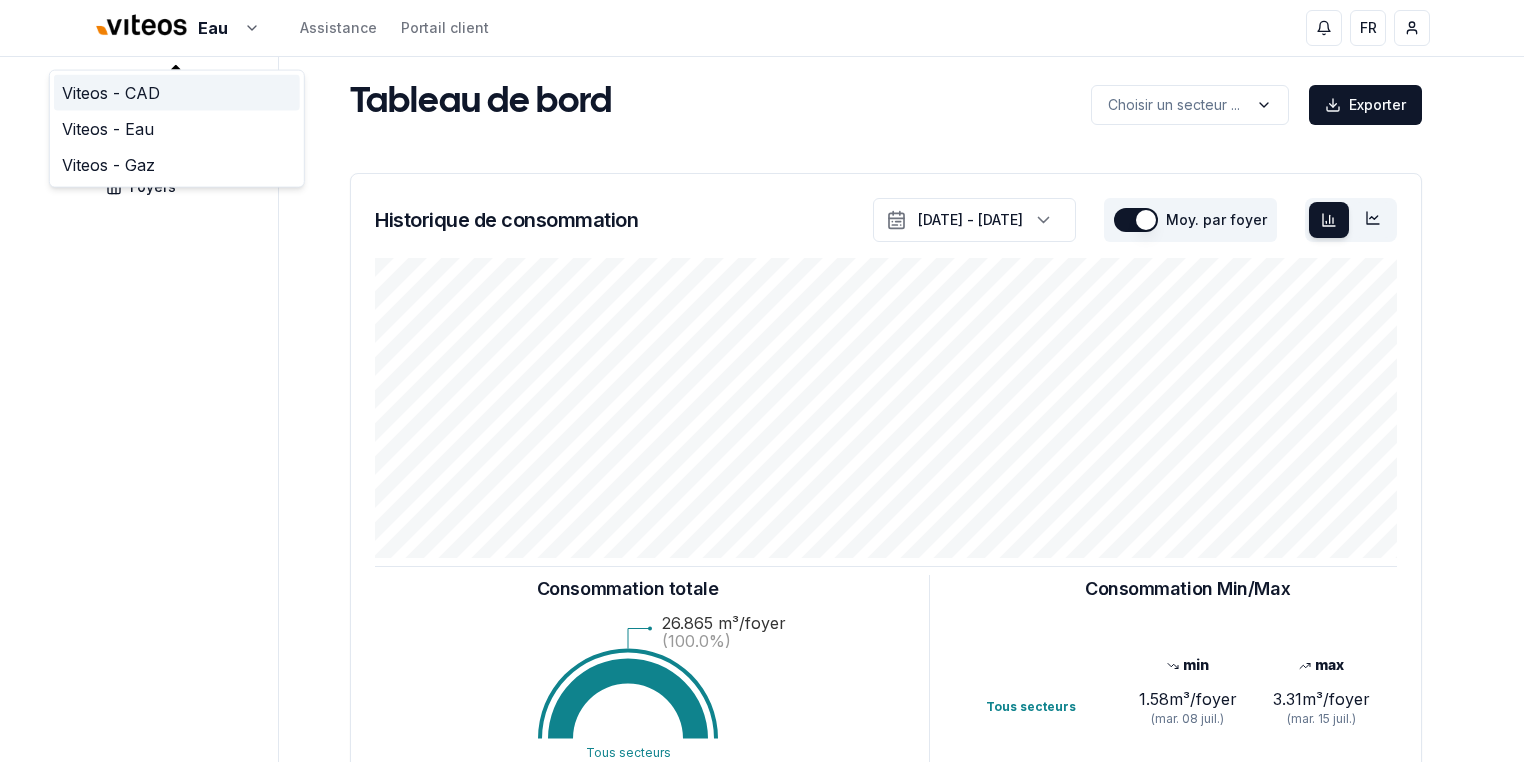 click on "Viteos - CAD" at bounding box center (177, 93) 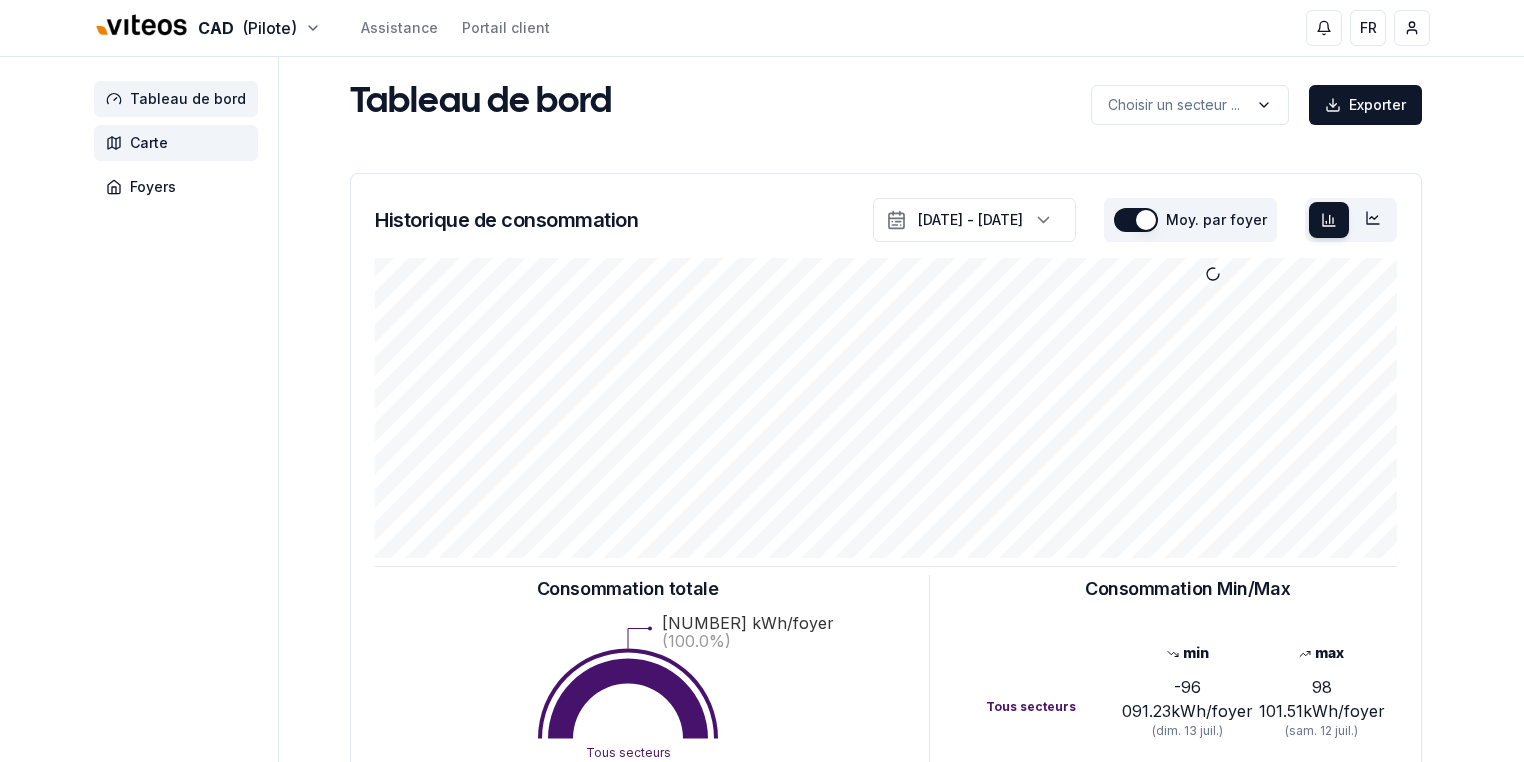 click on "Carte" at bounding box center [176, 143] 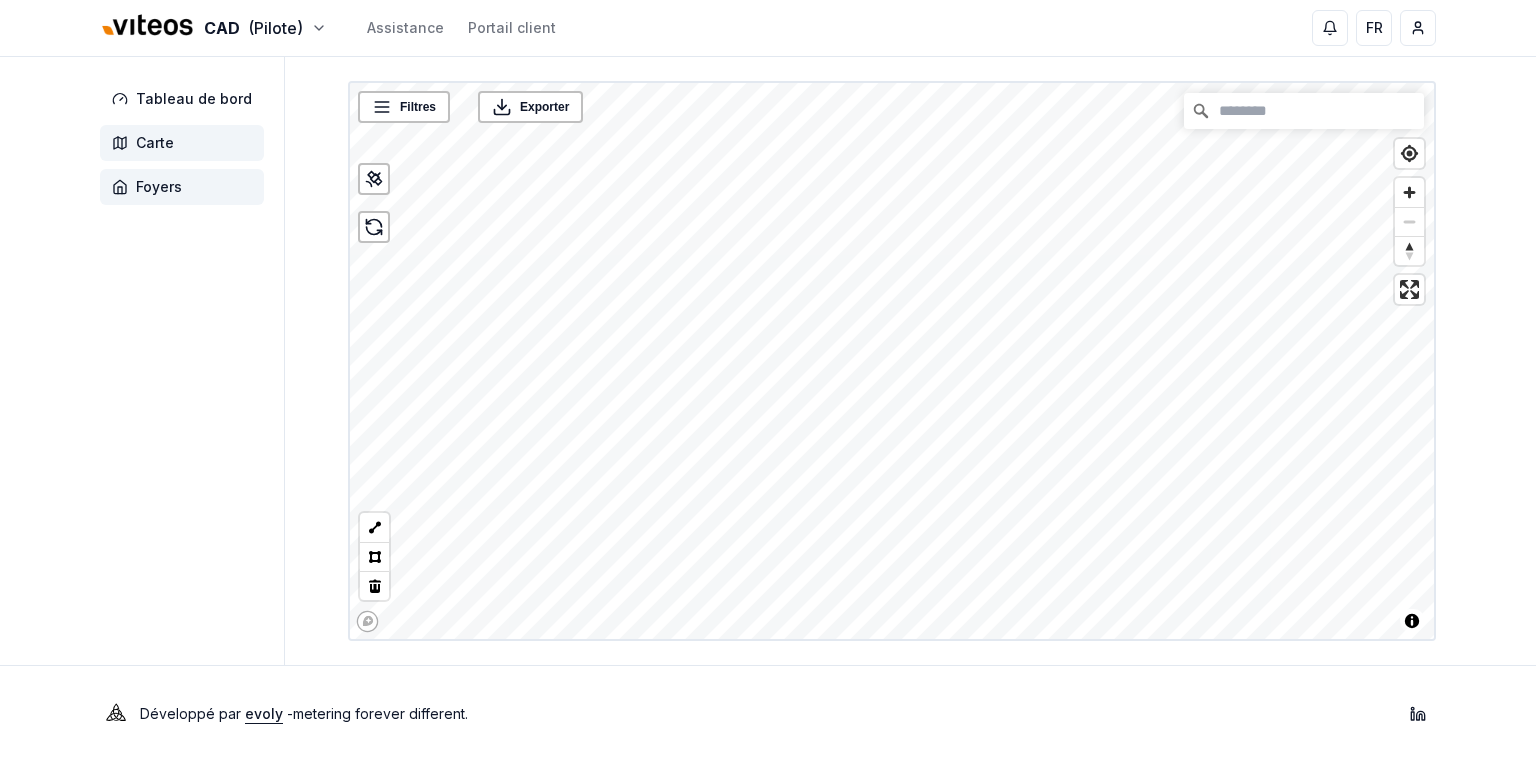 click on "Foyers" at bounding box center (159, 187) 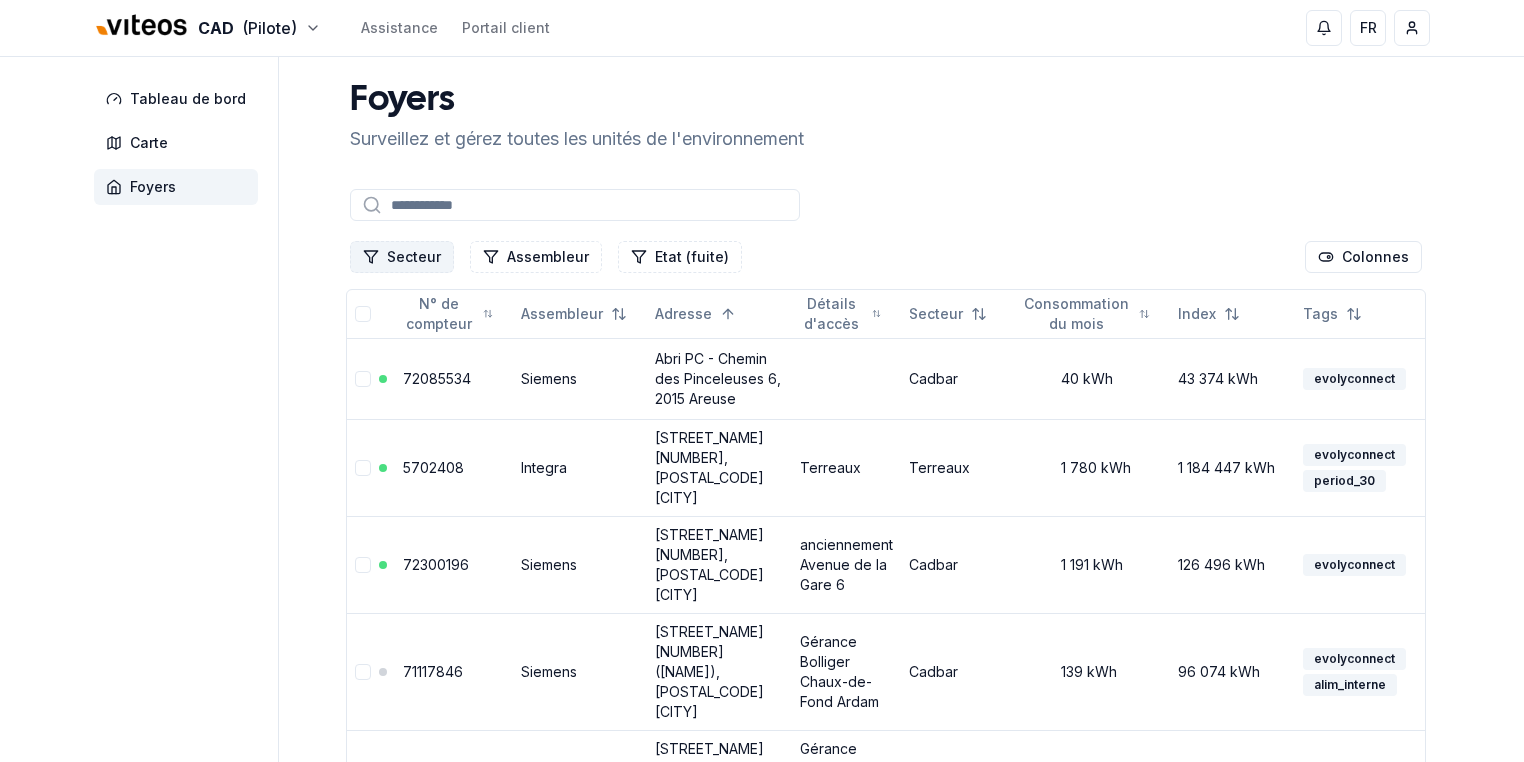 click on "Secteur" at bounding box center (402, 257) 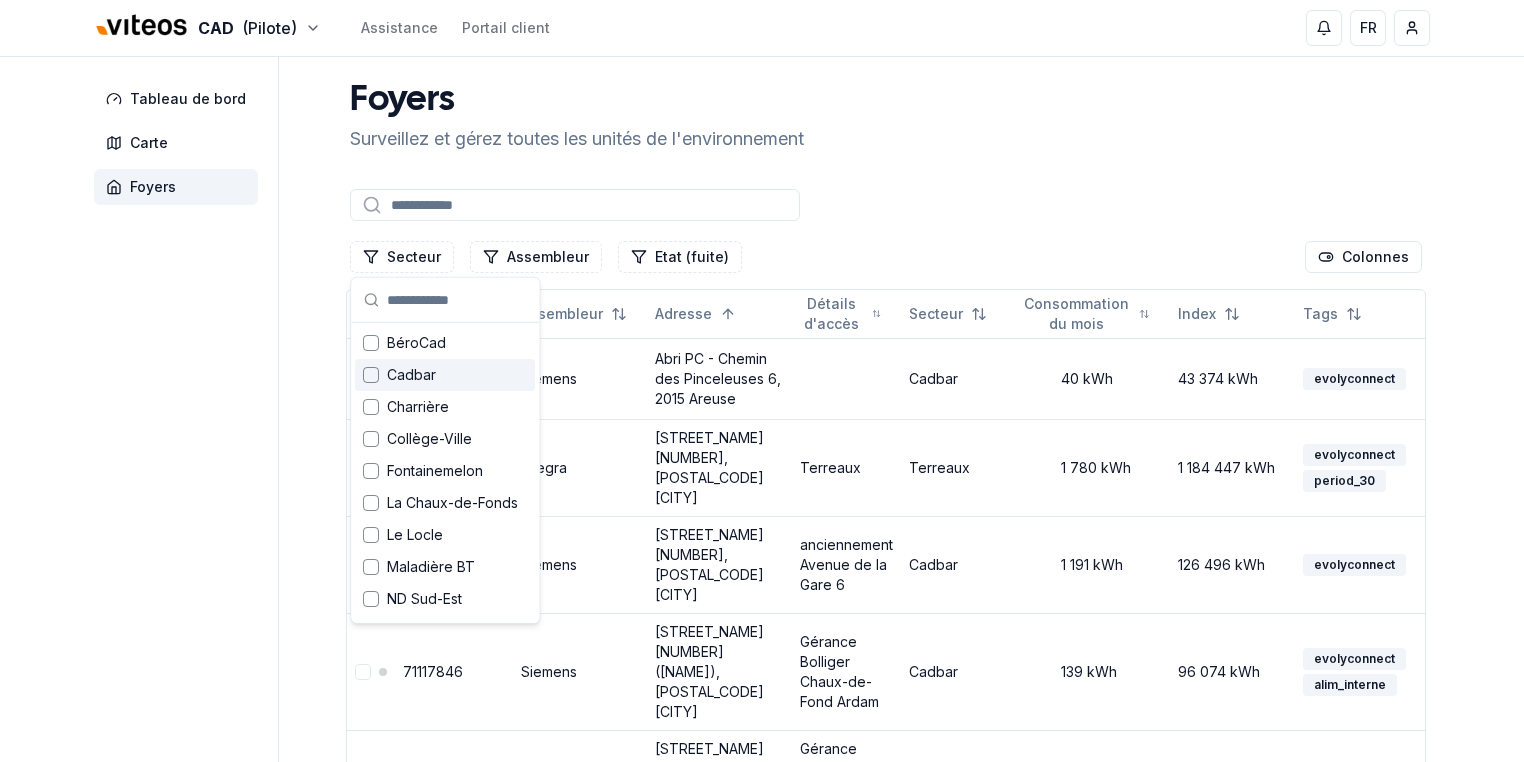 click at bounding box center [371, 375] 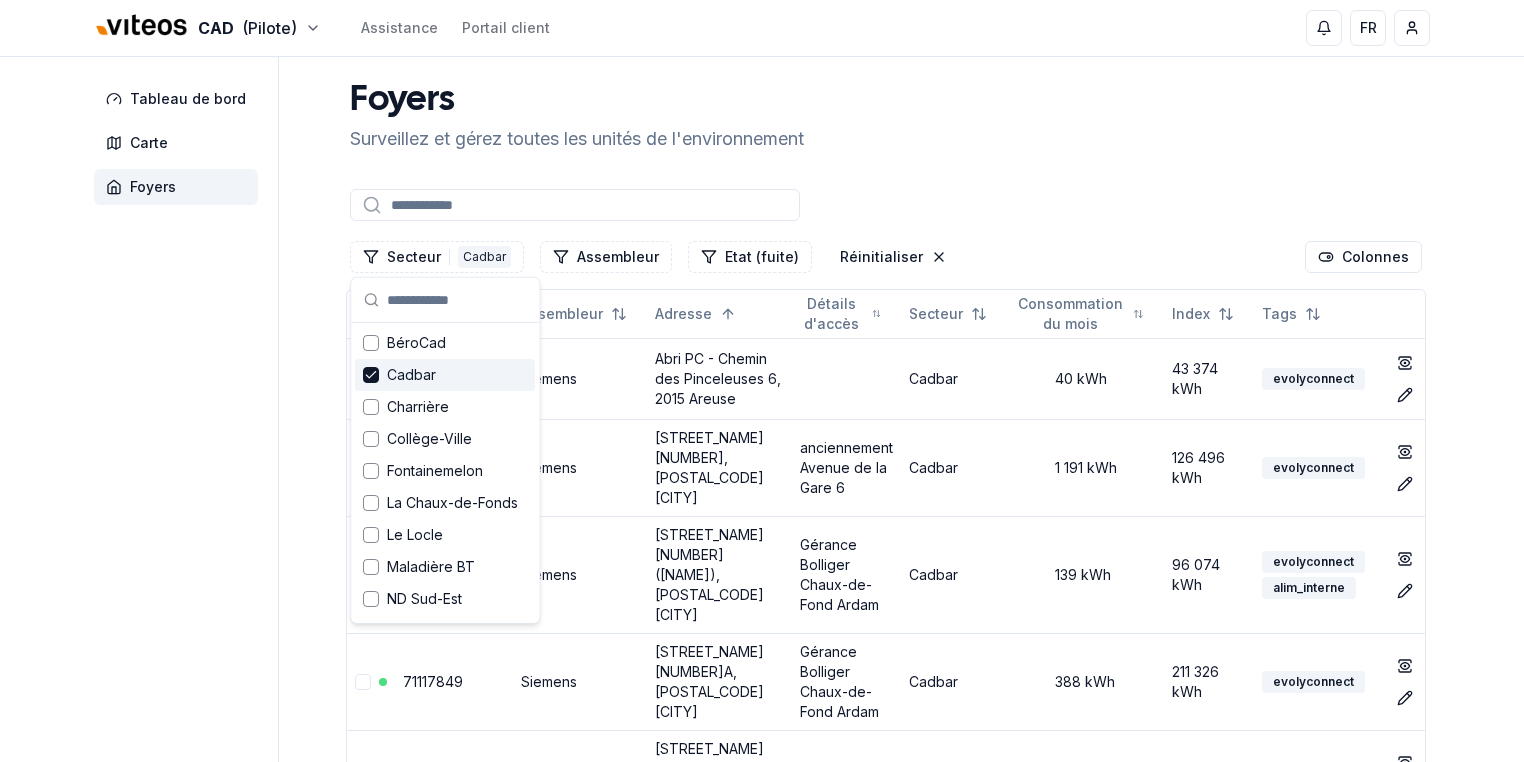 click on "Tableau de bord Carte Foyers Foyers Surveillez et gérez toutes les unités de l'environnement Secteur 1 Cadbar Assembleur Etat (fuite) Réinitialiser Colonnes N° de compteur Assembleur Adresse Détails d'accès Secteur Consommation du mois Index Tags 72085534 Siemens Abri PC - [STREET_NAME] [NUMBER], [POSTAL_CODE] [CITY] Cadbar 40 kWh 43 374 kWh evolyconnect show Éditer 72300196 Siemens [STREET_NAME] [NUMBER], [POSTAL_CODE] [CITY] anciennement [STREET_NAME] [NUMBER] Cadbar 1 191 kWh 126 496 kWh evolyconnect show Éditer 71117846 Siemens [STREET_NAME] [NUMBER] ([BUILDING_TYPE]), [POSTAL_CODE] [CITY] Gérance Bolliger Chaux-de-Fond Ardam Cadbar 139 kWh 96 074 kWh evolyconnect alim_interne show Éditer 71117849 Siemens [STREET_NAME] [NUMBER], [POSTAL_CODE] [CITY] Gérance Bolliger Chaux-de-Fond Ardam Cadbar 388 kWh 211 326 kWh evolyconnect show Éditer 72300173 Siemens [STREET_NAME] [NUMBER], [POSTAL_CODE] [CITY] Cadbar 2 090 kWh 208 400 kWh evolyconnect show Éditer 71043285 Siemens [STREET_NAME] [NUMBER], [POSTAL_CODE] [CITY] Cadbar 2 601 kWh 1 024 016 kWh show ARS" at bounding box center [762, 4964] 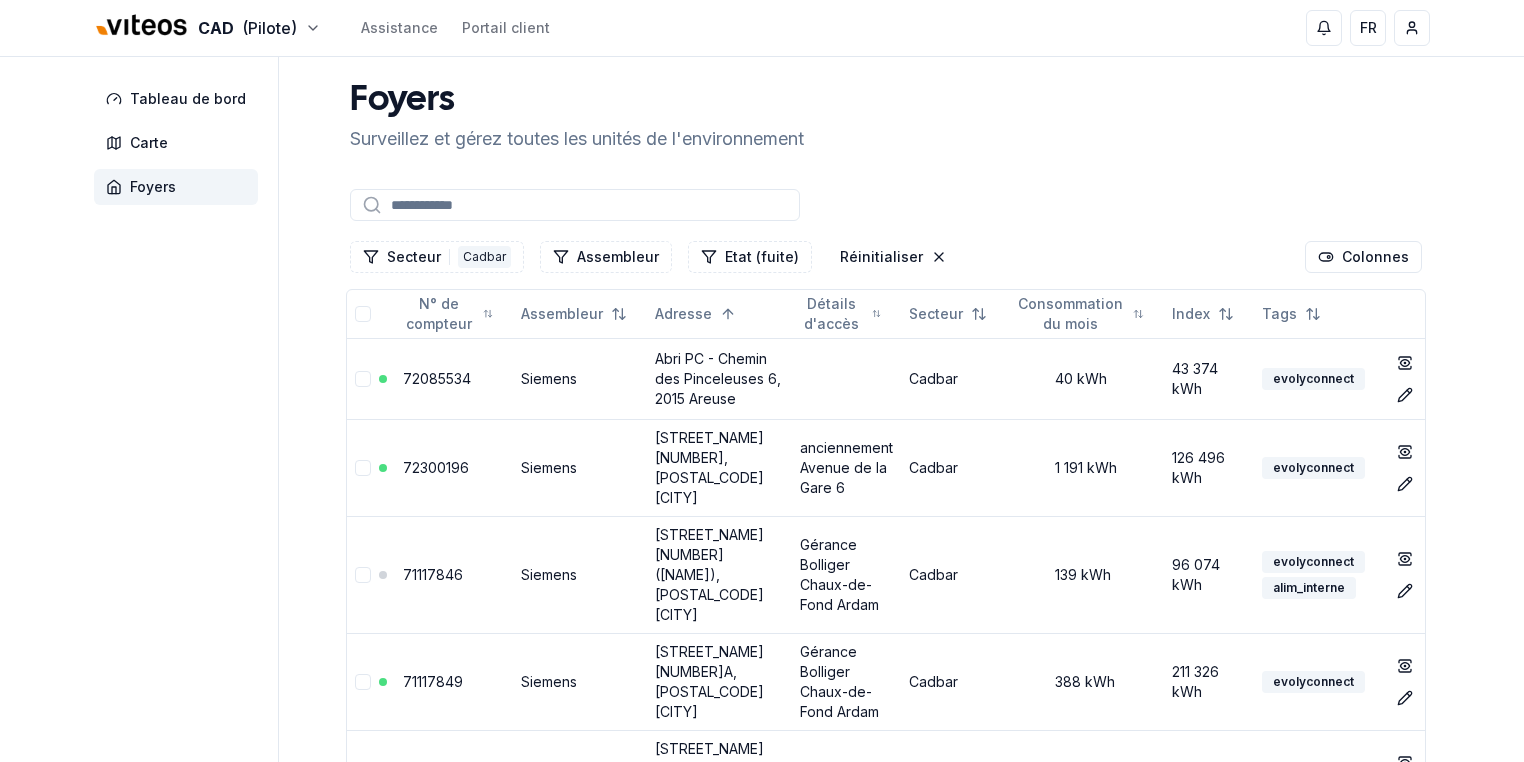 click at bounding box center [575, 205] 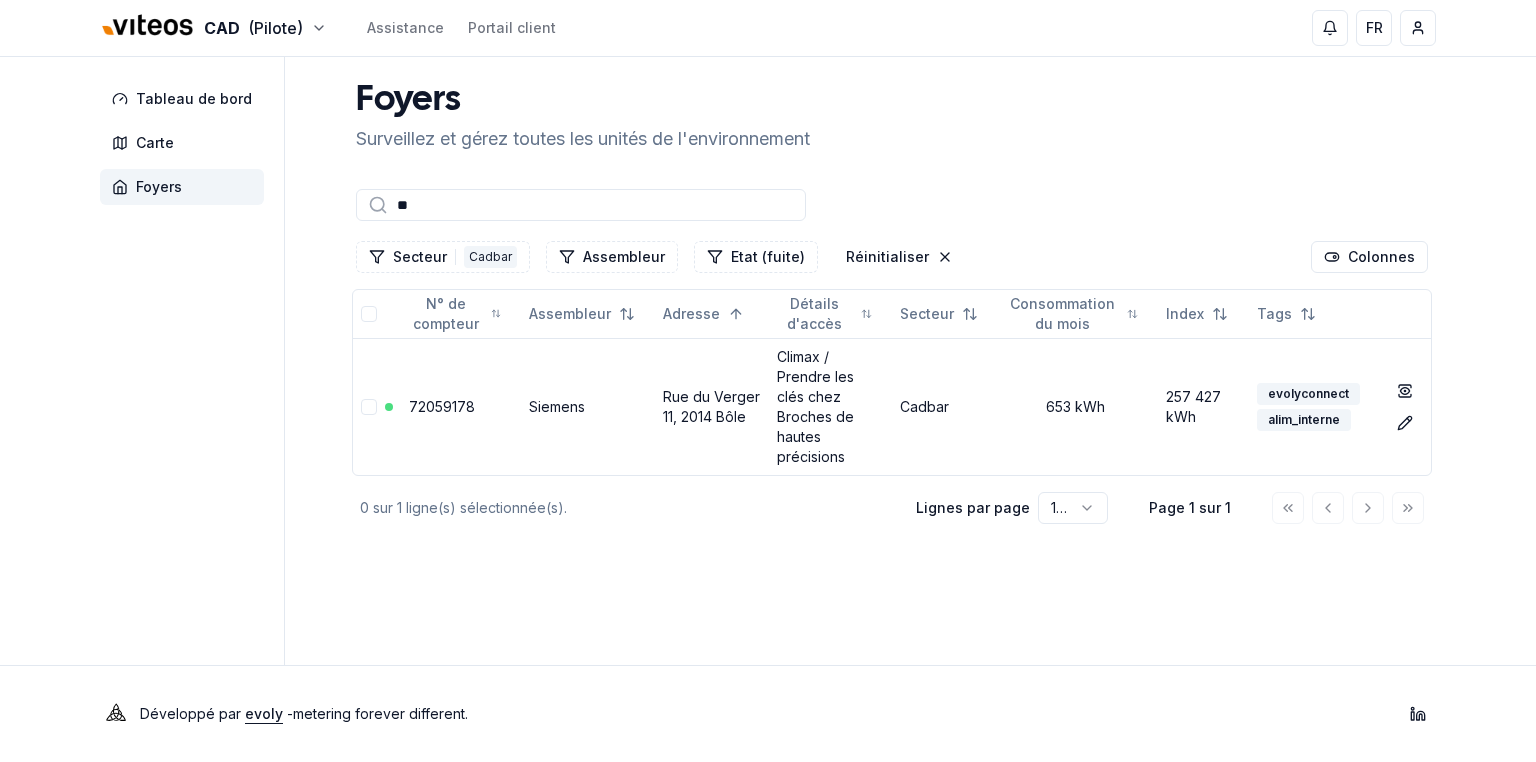 type on "*" 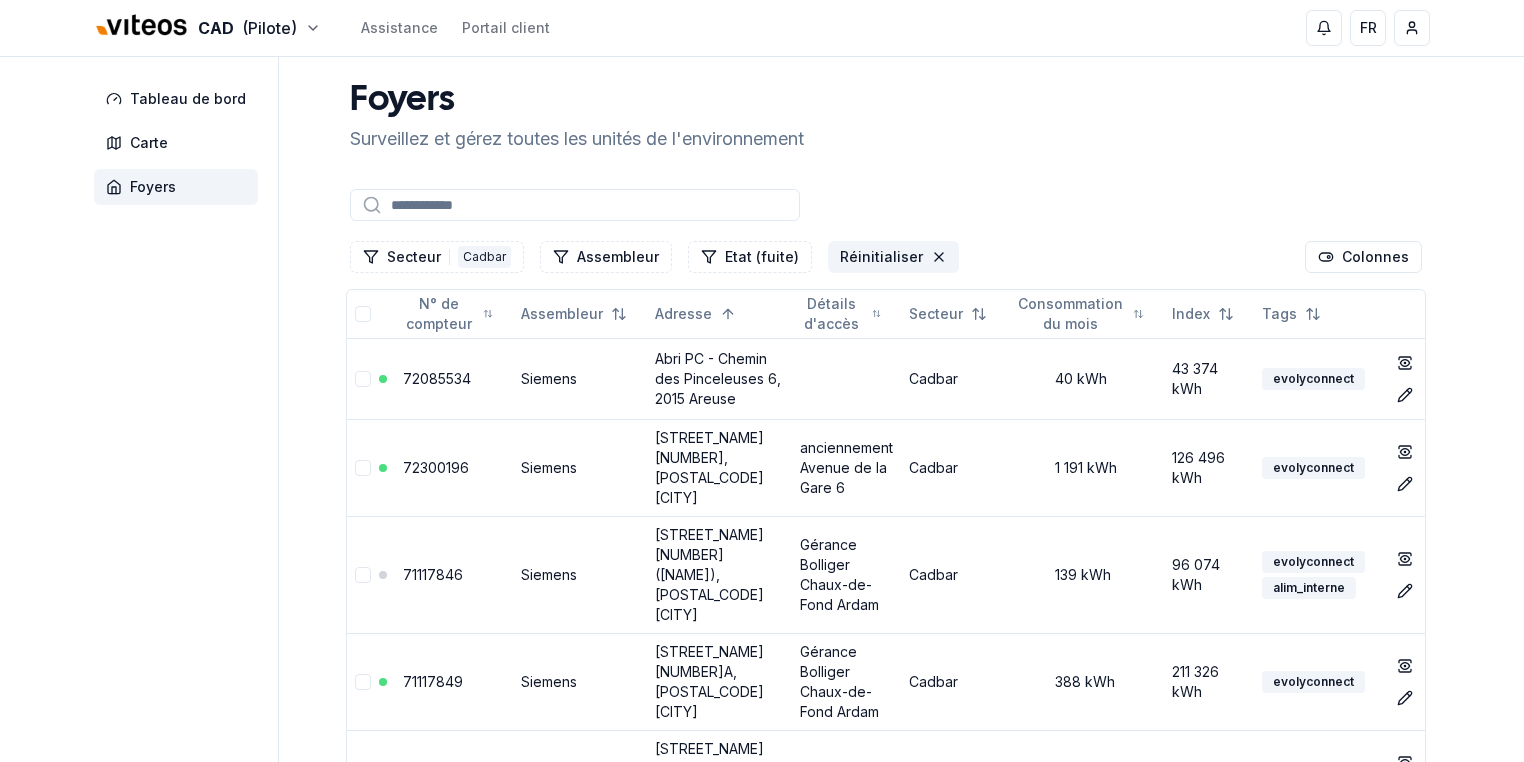 click 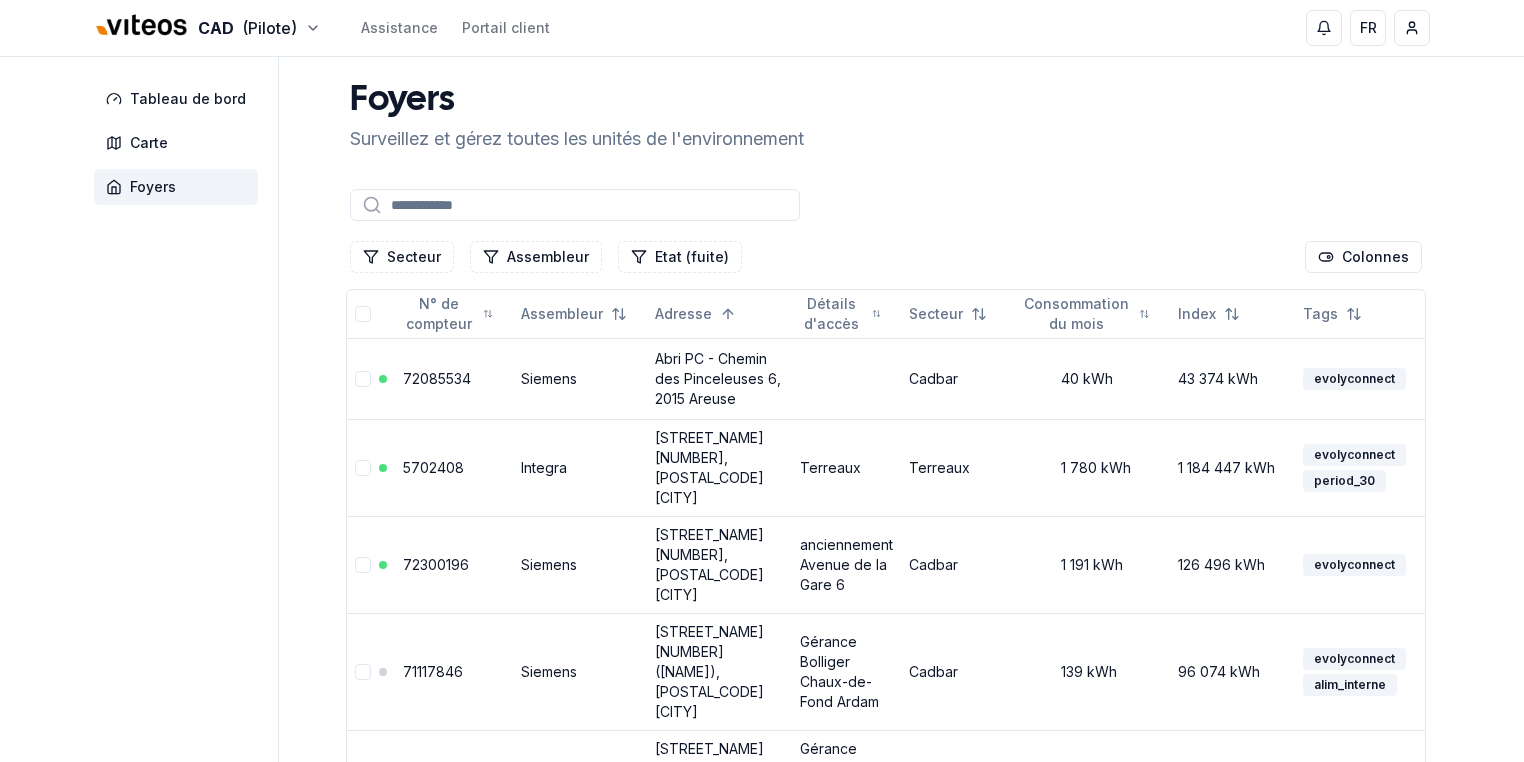 click at bounding box center [575, 205] 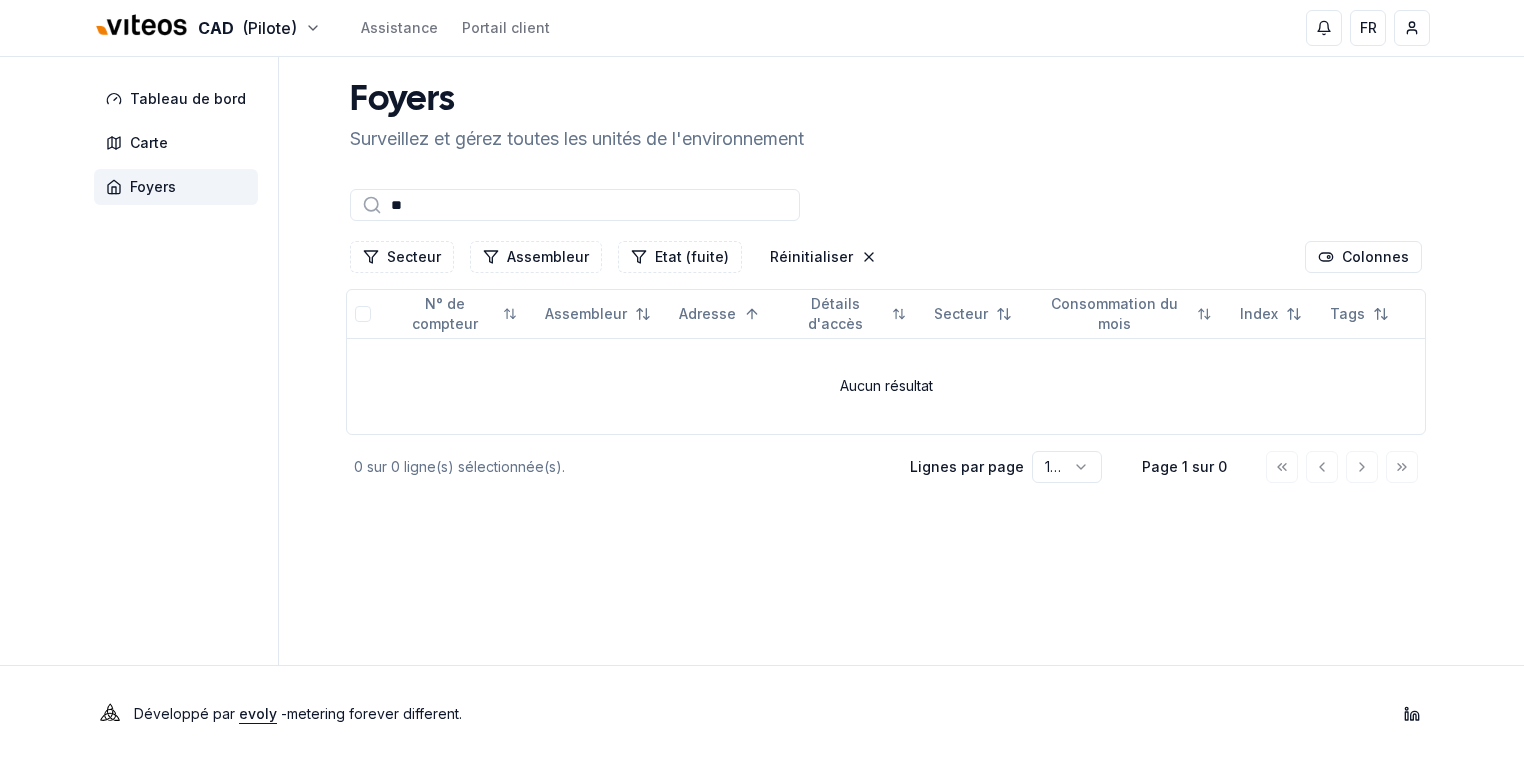 type on "*" 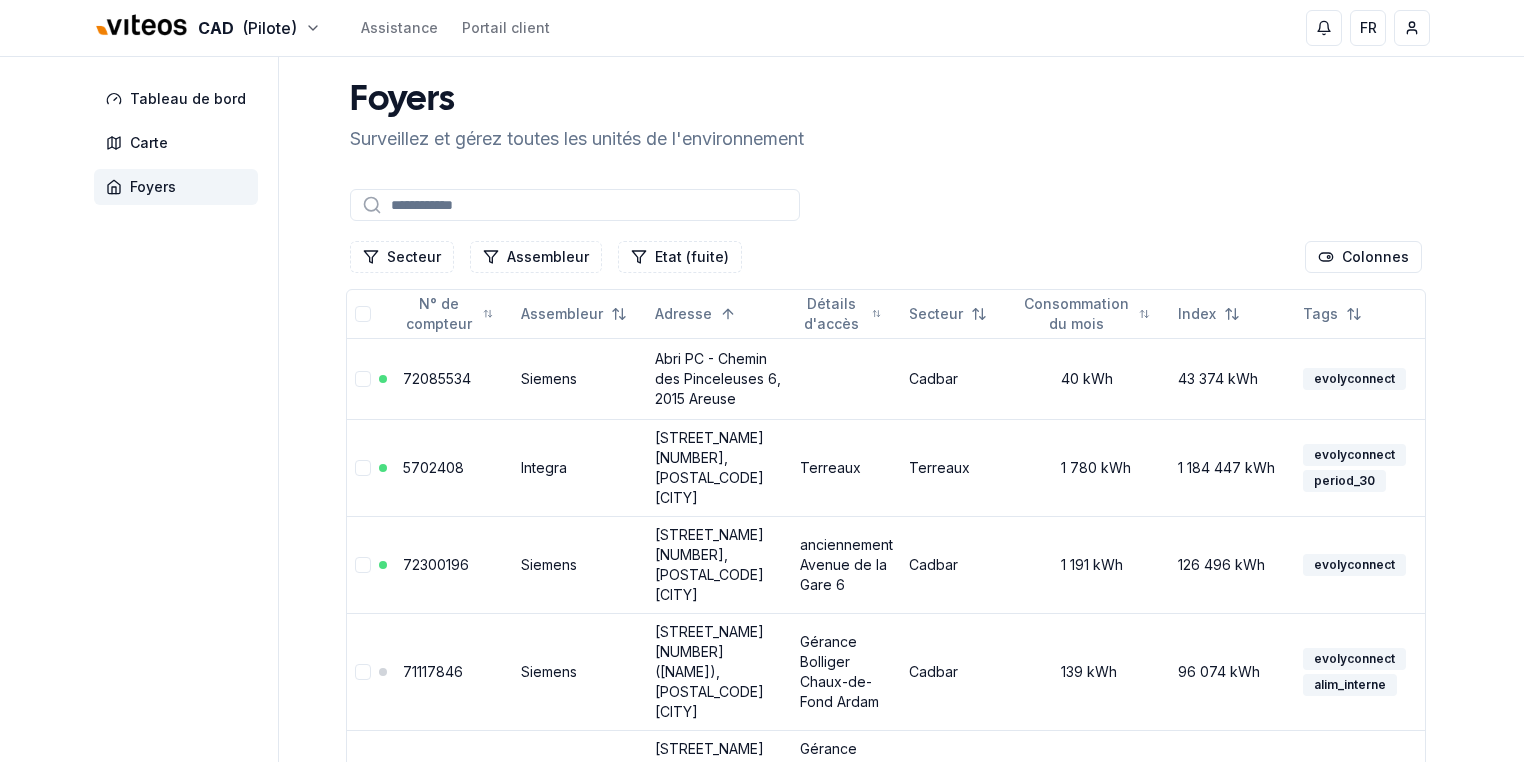 click on "Foyers" at bounding box center [153, 187] 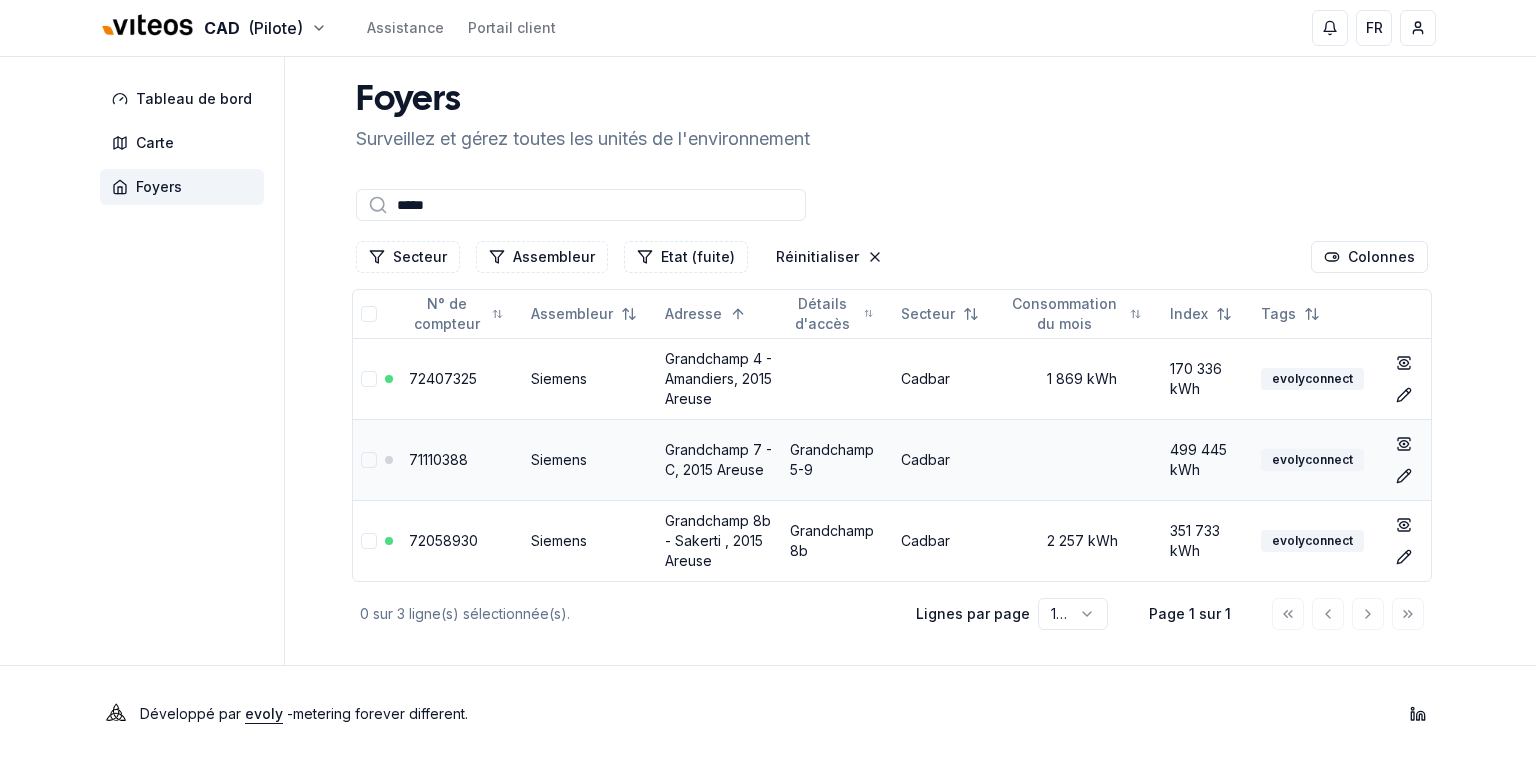 type on "*****" 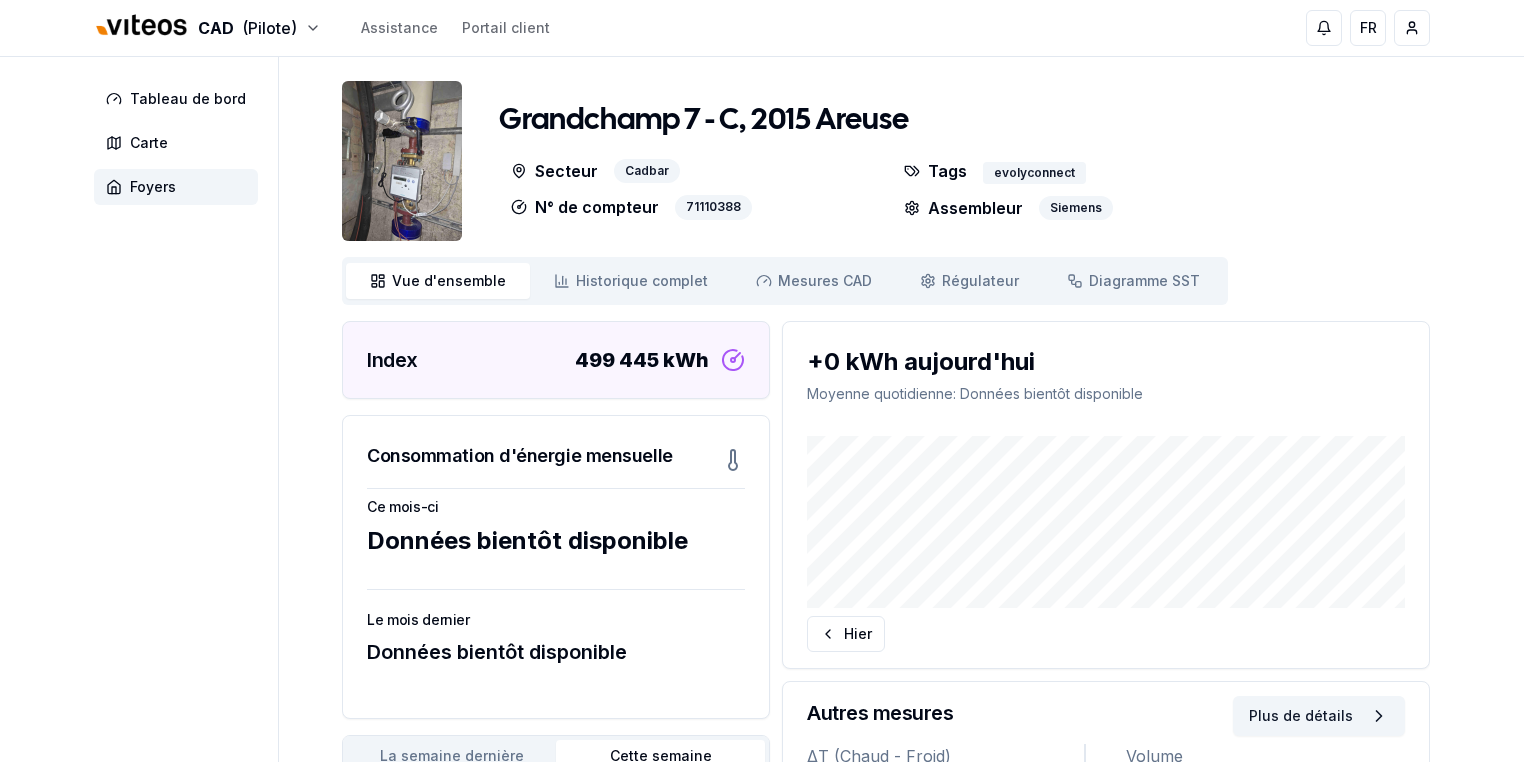 click at bounding box center [402, 161] 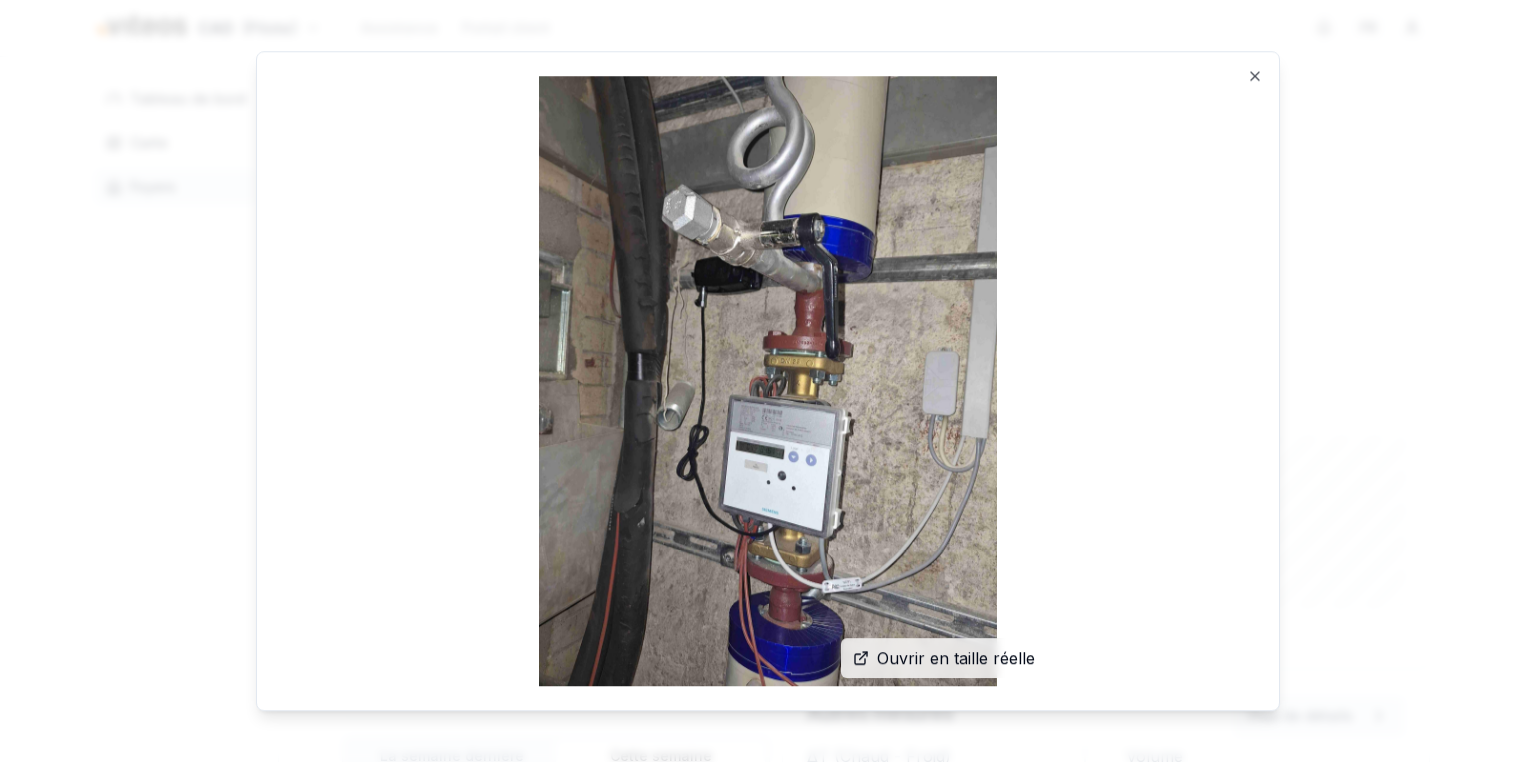 click at bounding box center [768, 381] 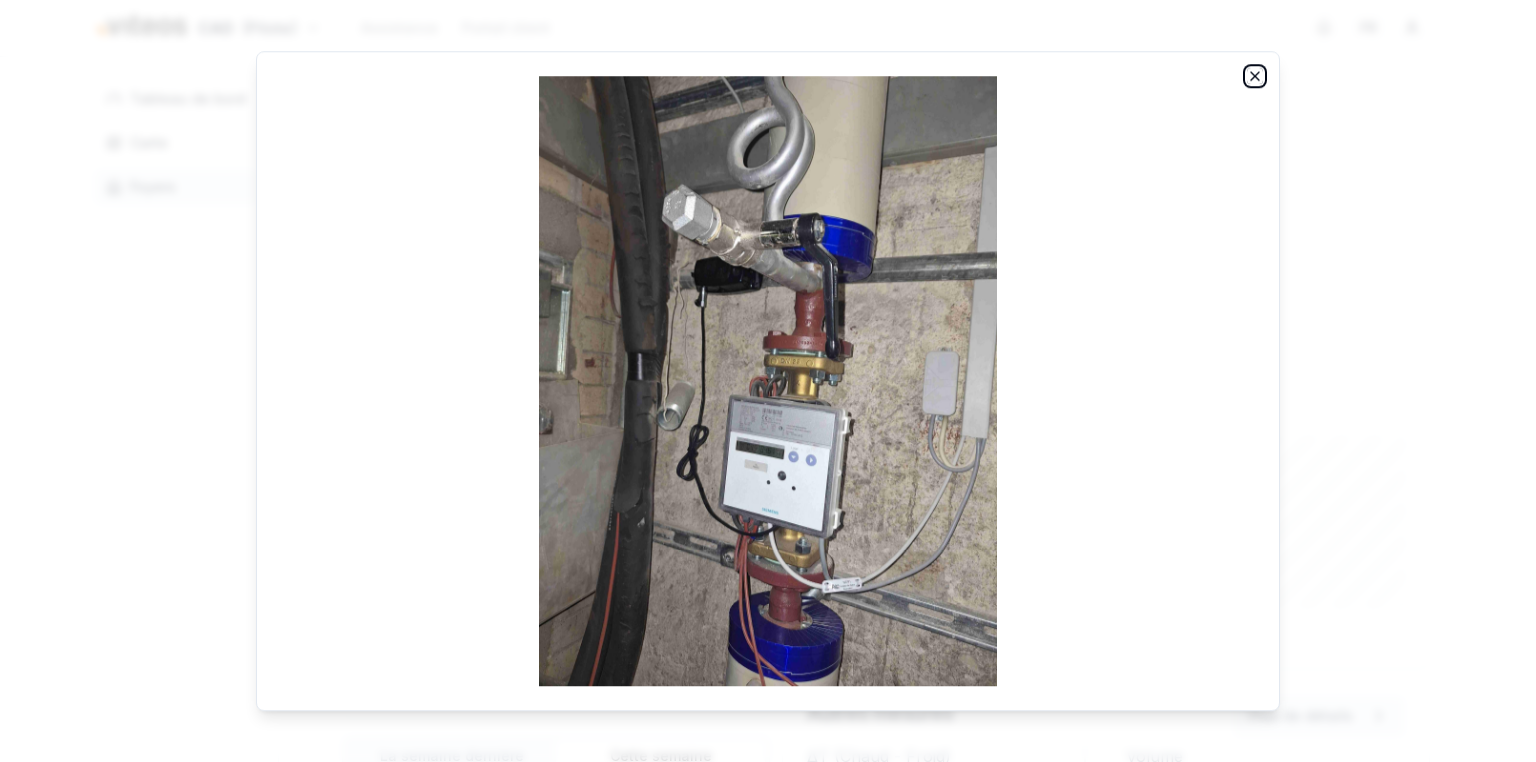 click 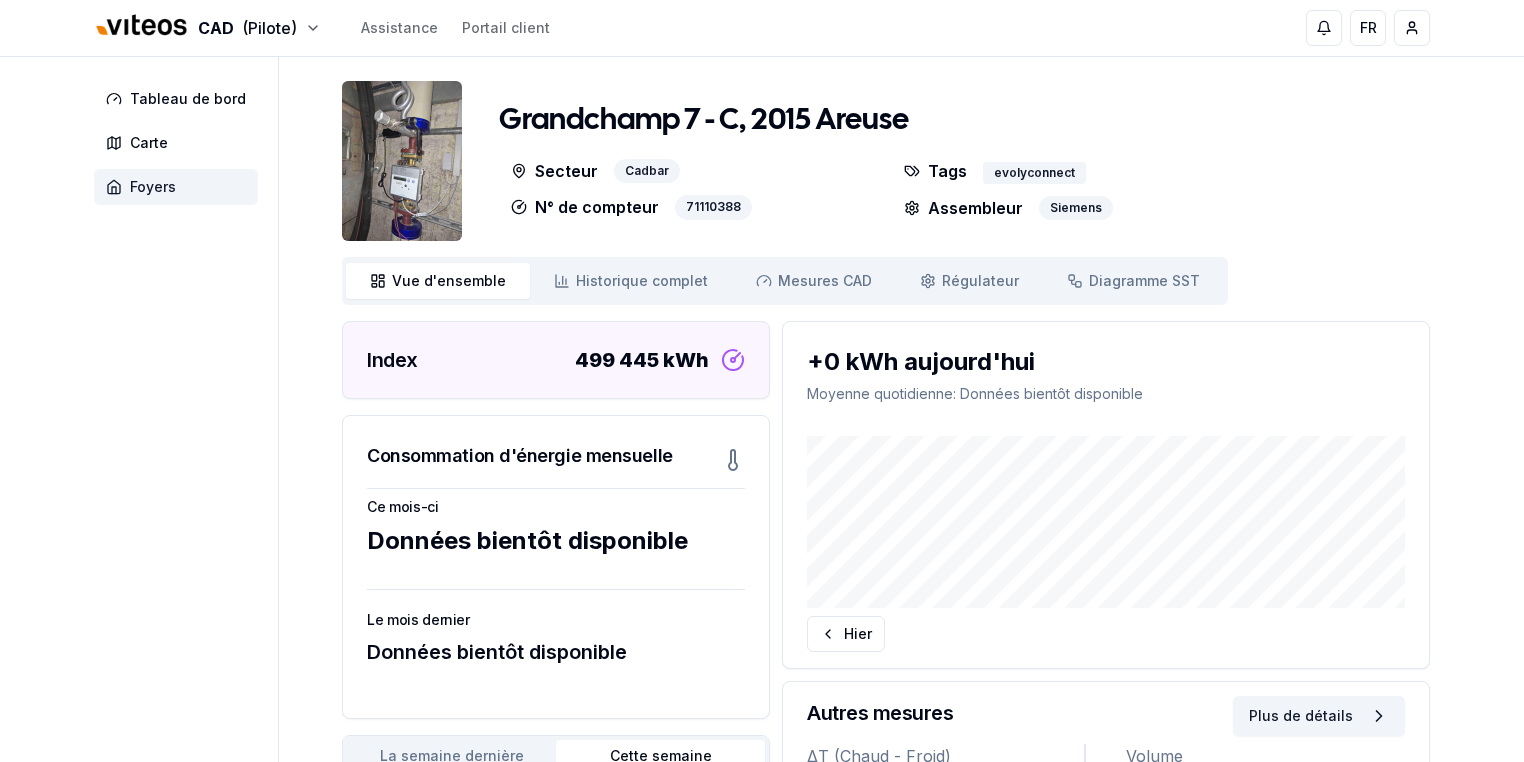 click on "Foyers" at bounding box center (153, 187) 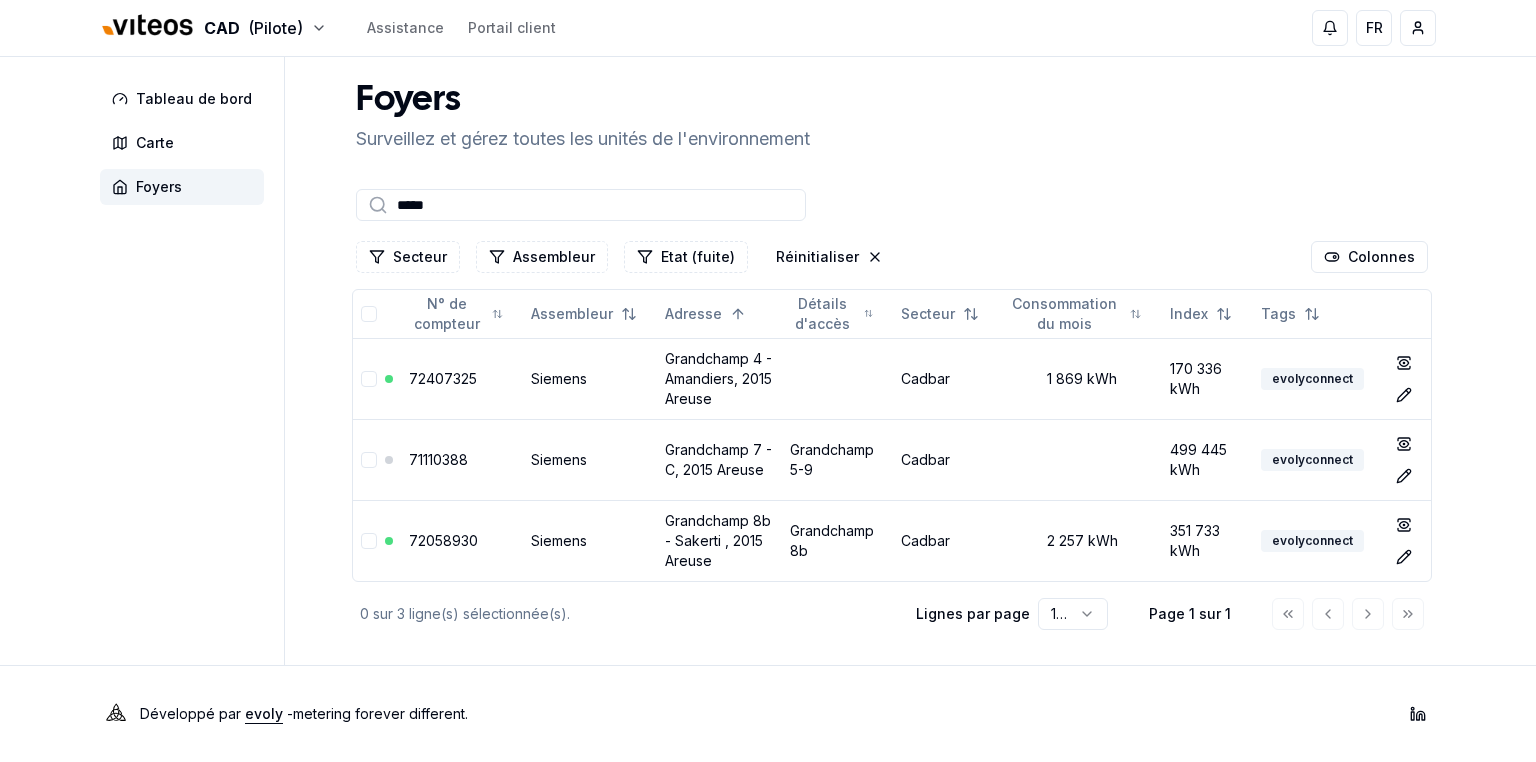 click on "*****" at bounding box center (581, 205) 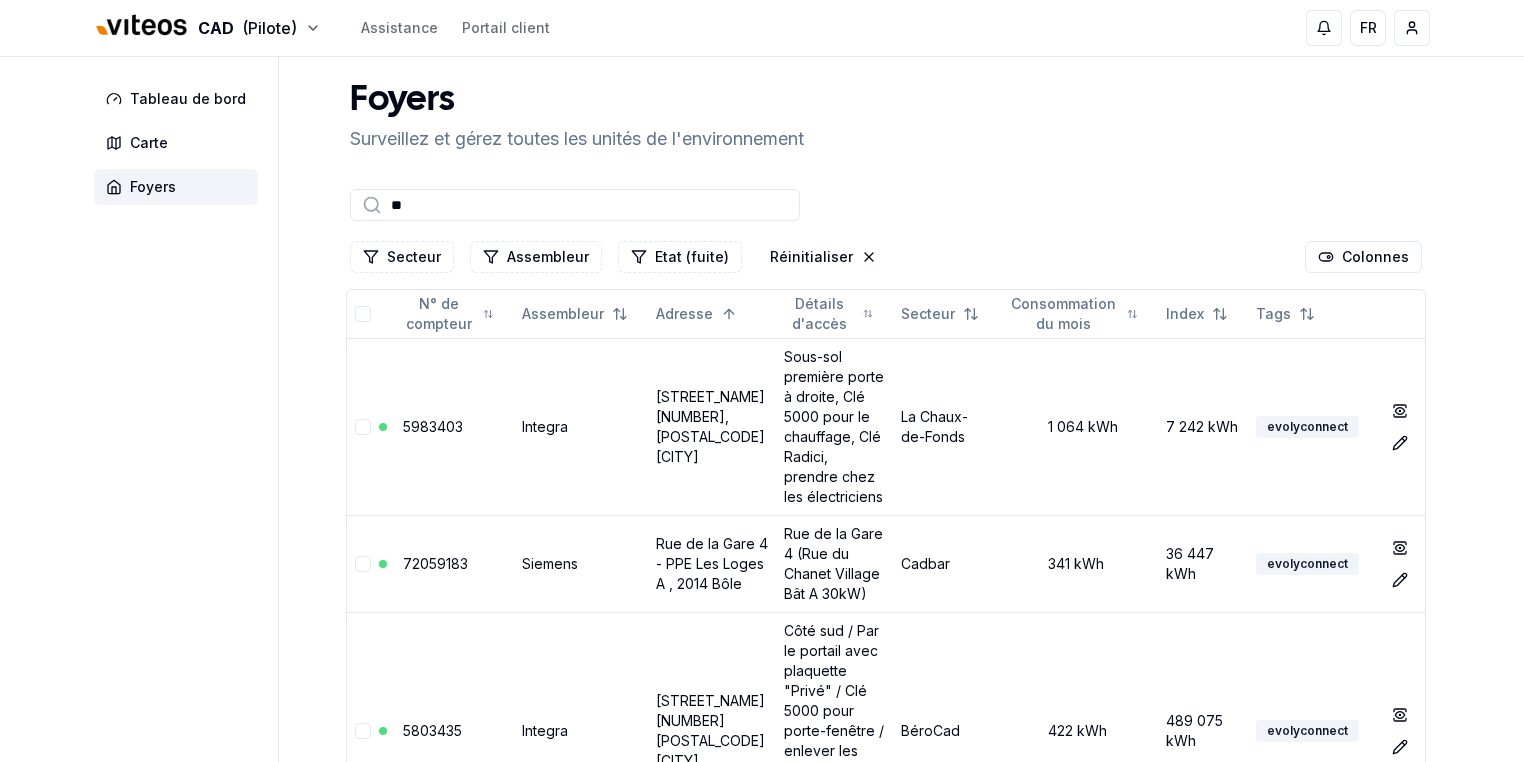 type on "*" 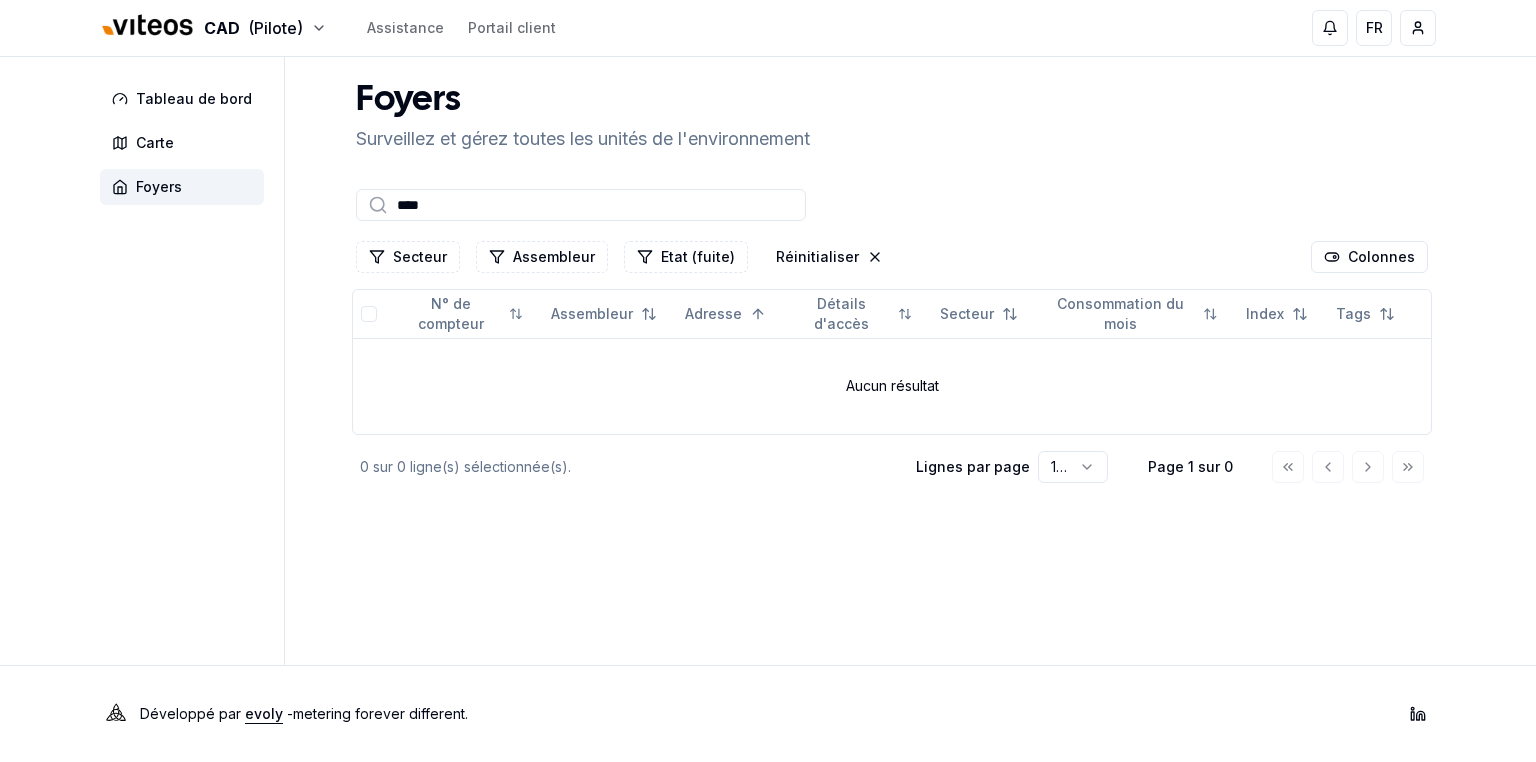 type on "****" 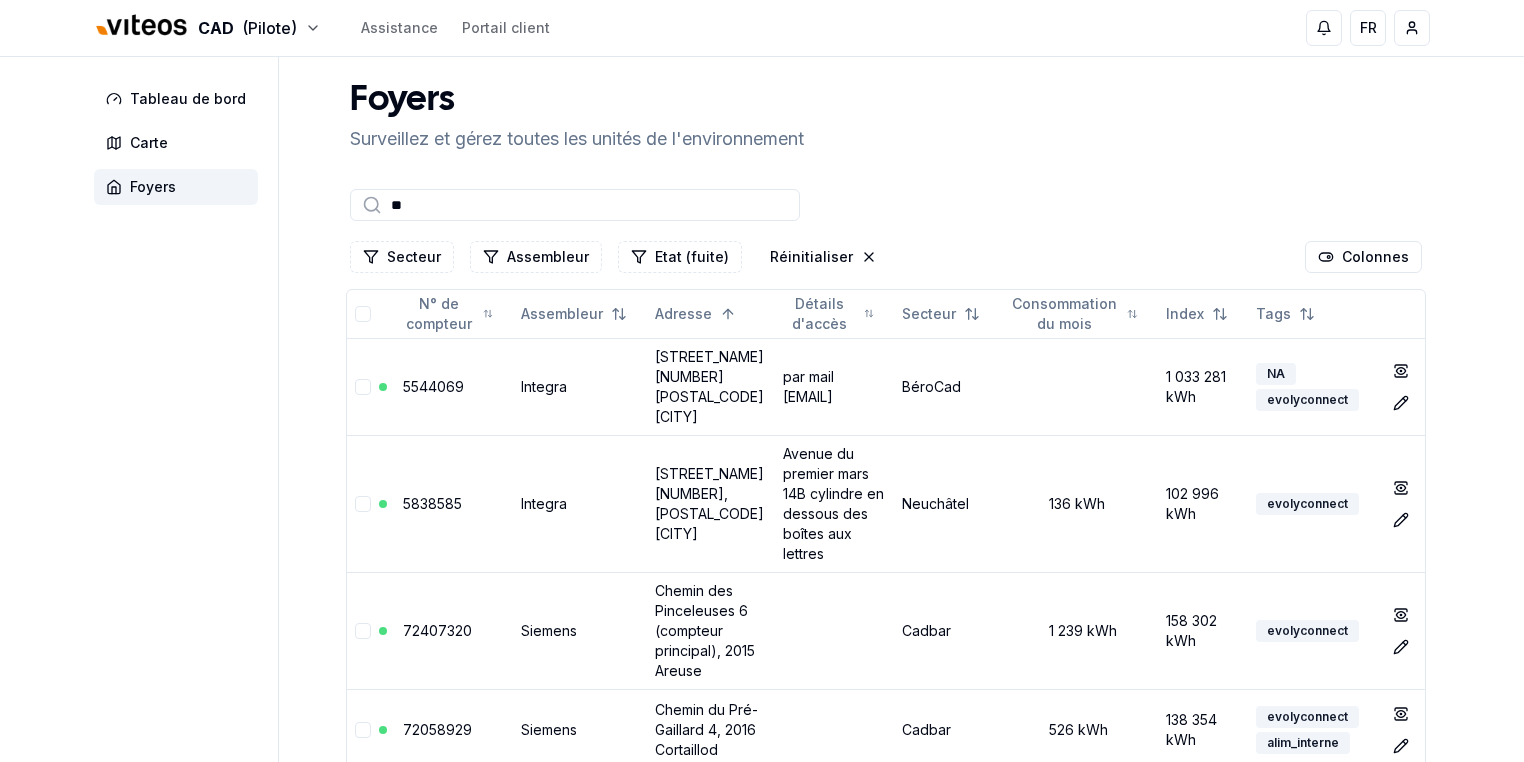 type on "*" 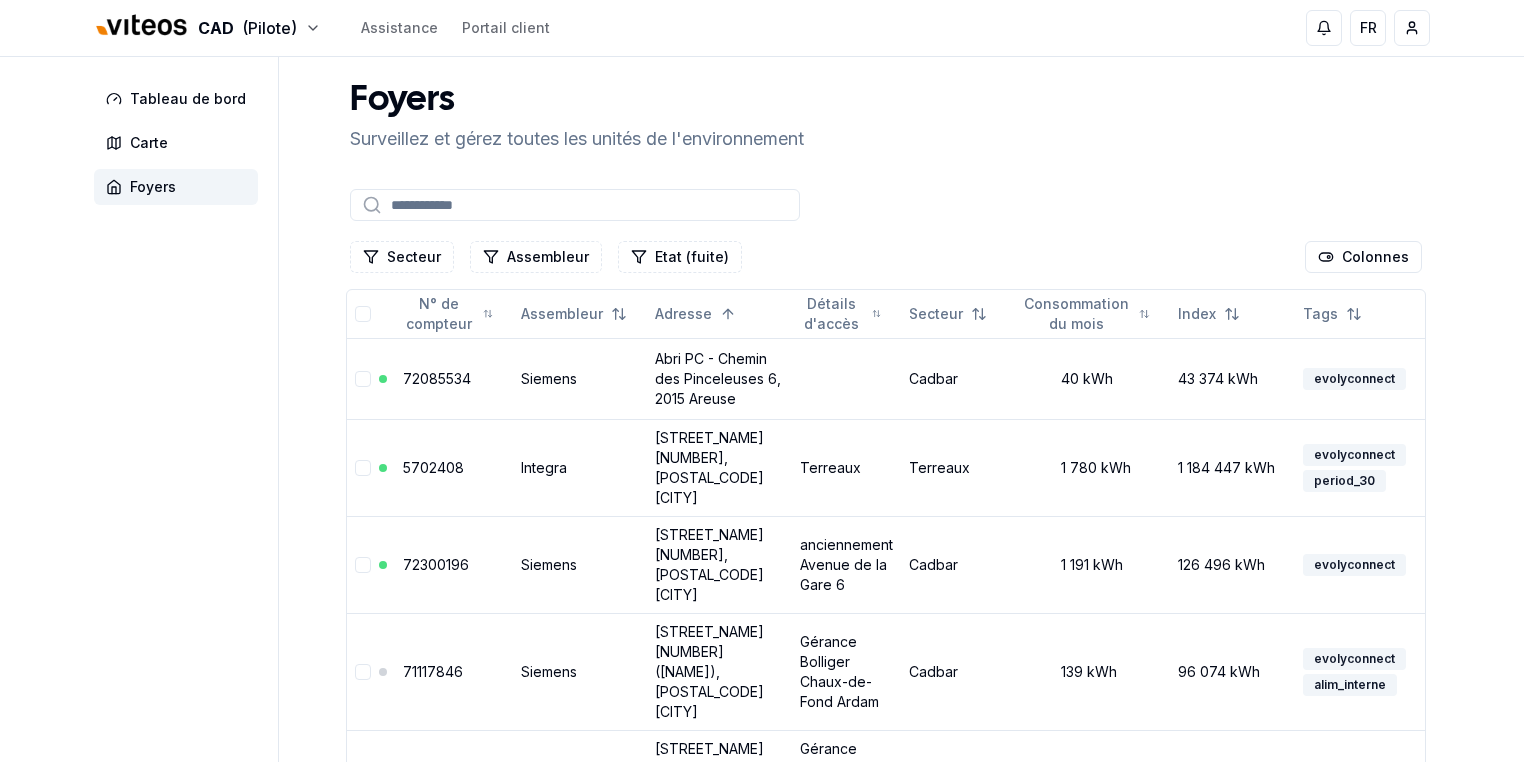 click at bounding box center (575, 205) 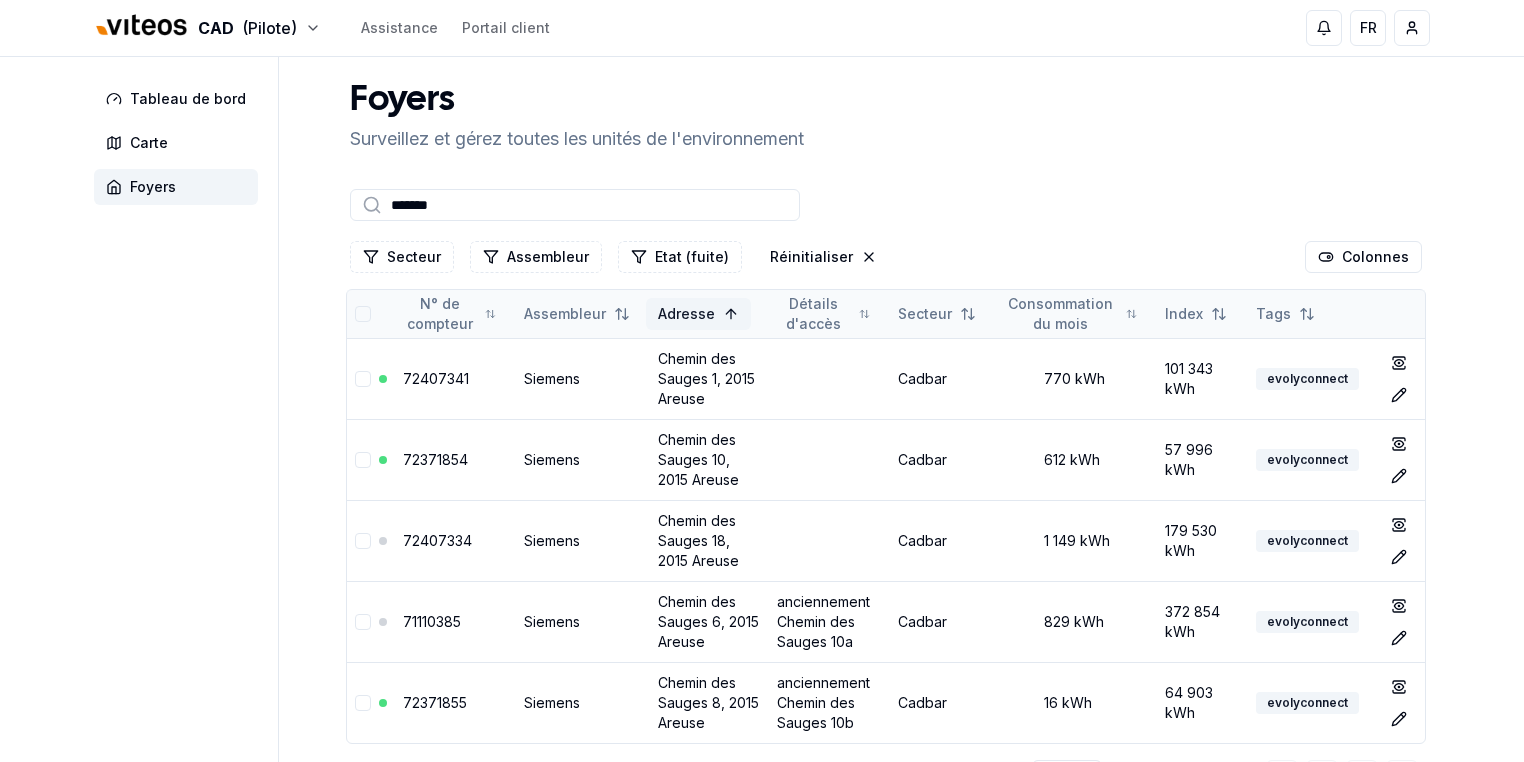 click on "CAD (Pilote) Assistance Portail client FR [NAME] [NAME] Tableau de bord Carte Foyers Foyers Surveillez et gérez toutes les unités de l'environnement ****** Secteur Assembleur Etat (fuite) Réinitialiser Colonnes N° de compteur Assembleur Adresse Détails d'accès Secteur Consommation du mois Index Tags 72407341 Siemens [STREET_NAME] [NUMBER], [POSTAL_CODE] [CITY] Cadbar [NUMBER] kWh [NUMBER] kWh evolyconnect show Éditer 72371854 Siemens [STREET_NAME] [NUMBER], [POSTAL_CODE] [CITY] Cadbar [NUMBER] kWh [NUMBER] kWh evolyconnect show Éditer 72407334 Siemens [STREET_NAME] [NUMBER], [POSTAL_CODE] [CITY] Cadbar [NUMBER] kWh [NUMBER] kWh evolyconnect show Éditer 71110385 Siemens [STREET_NAME] [NUMBER], [POSTAL_CODE] [CITY] anciennement [STREET_NAME] [NUMBER]a Cadbar [NUMBER] kWh [NUMBER] kWh evolyconnect show Éditer 72371855 Siemens [STREET_NAME] [NUMBER], [POSTAL_CODE] [CITY] anciennement [STREET_NAME] [NUMBER]b Cadbar [NUMBER] kWh [NUMBER] kWh evolyconnect show Éditer 0 sur 5 ligne(s) sélectionnée(s). Lignes par page 100 Page 1 sur 1 Développé par   evoly   -  metering forever different ." at bounding box center (762, 458) 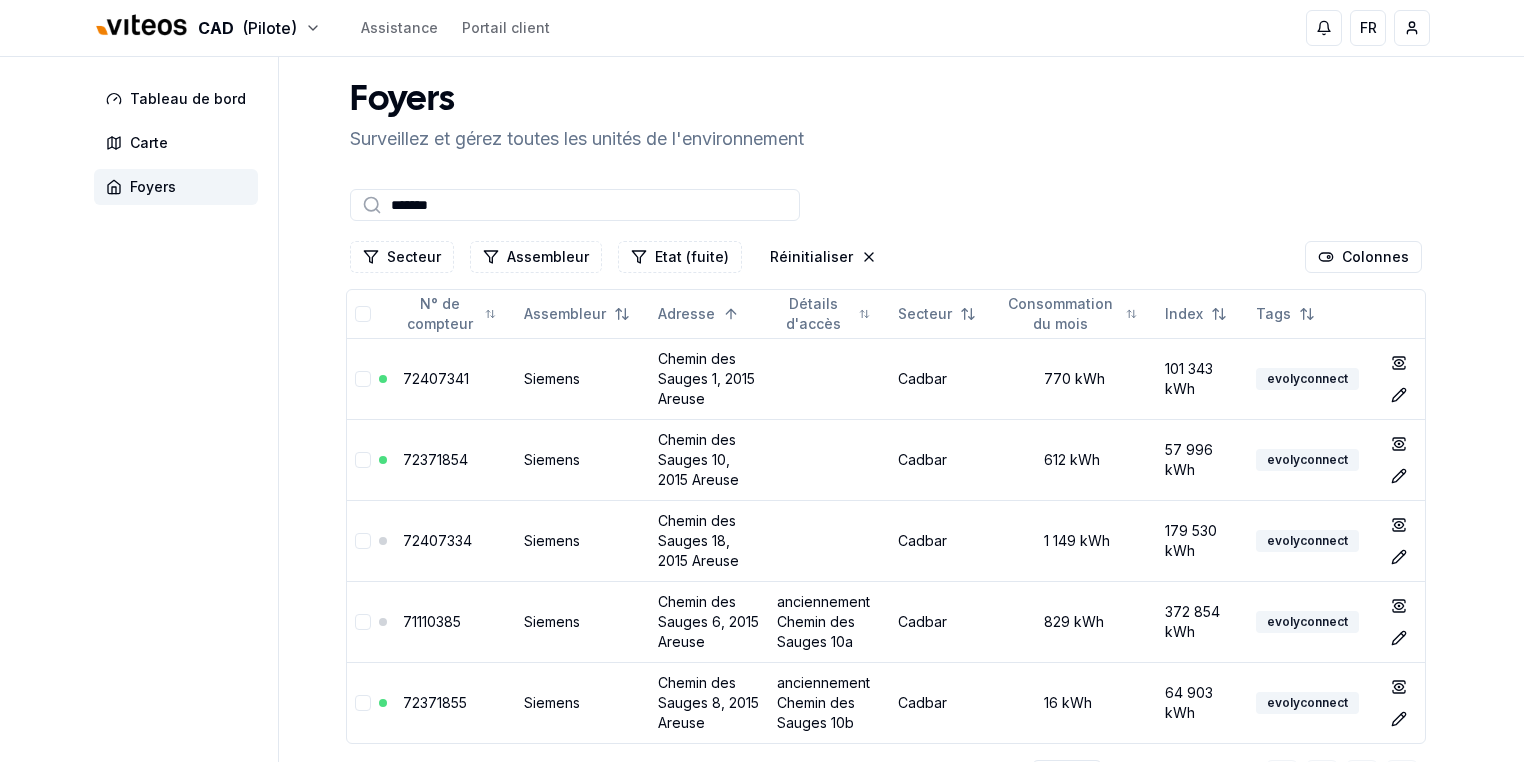 click on "******" at bounding box center (886, 205) 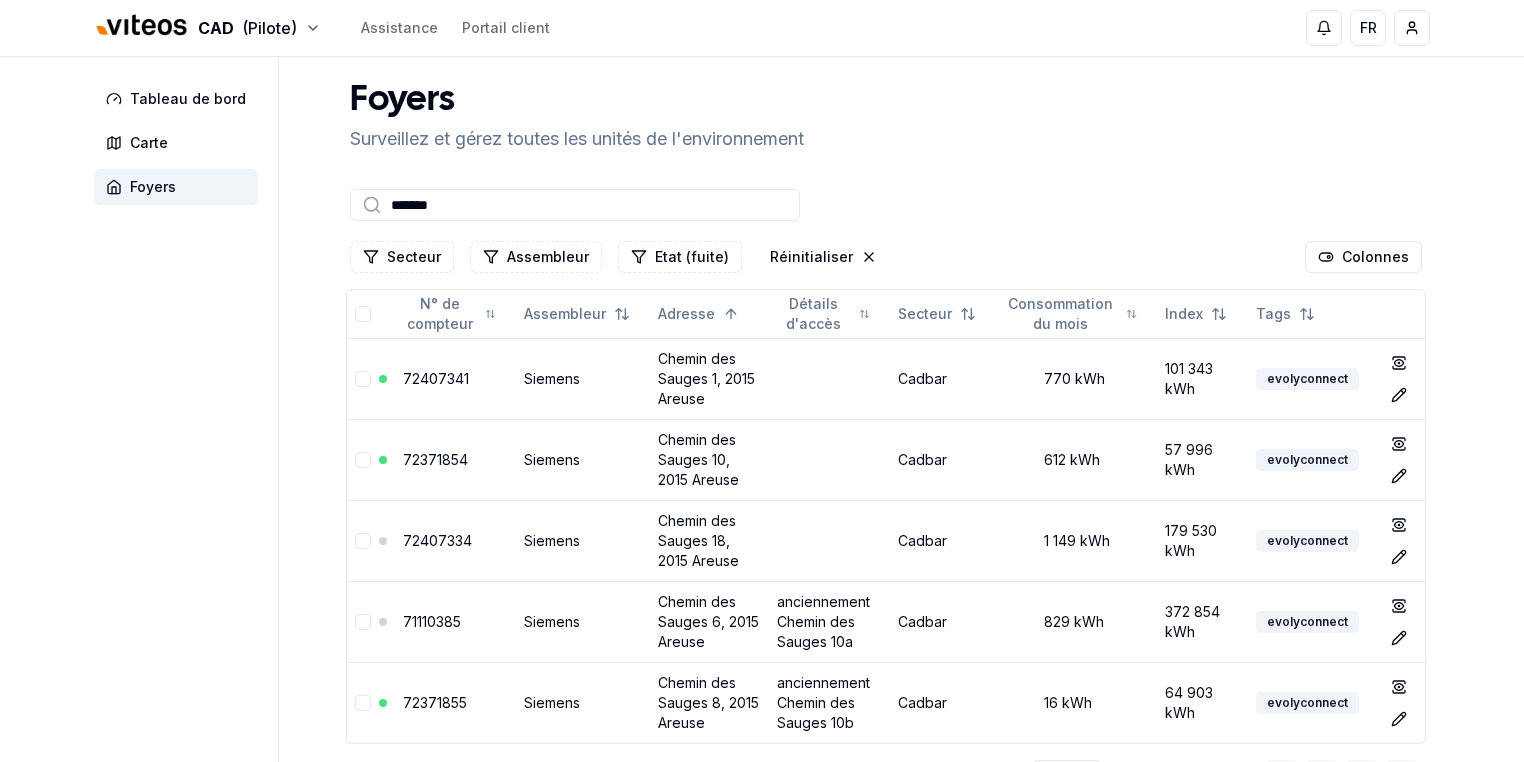click on "******" at bounding box center (575, 205) 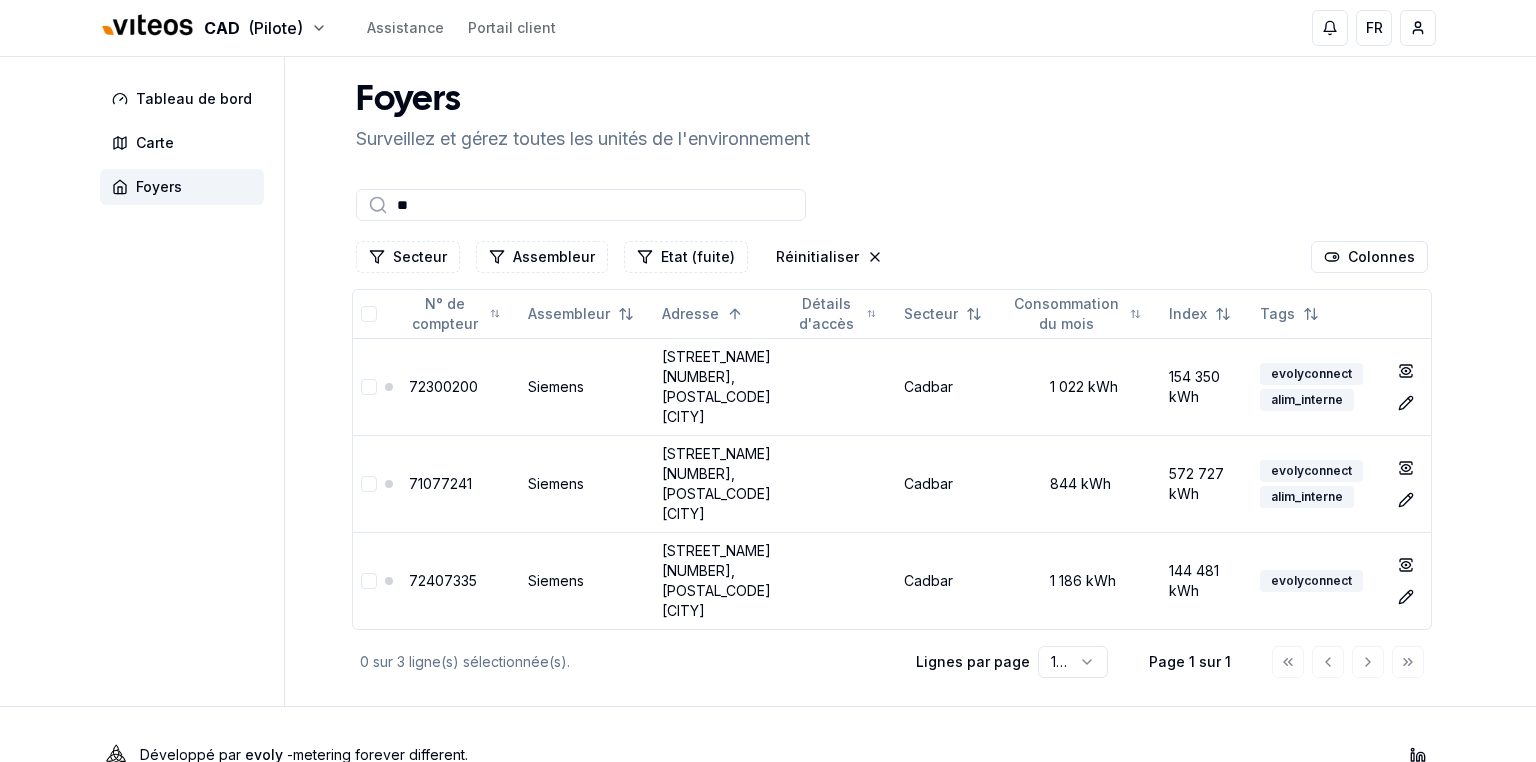 type on "*" 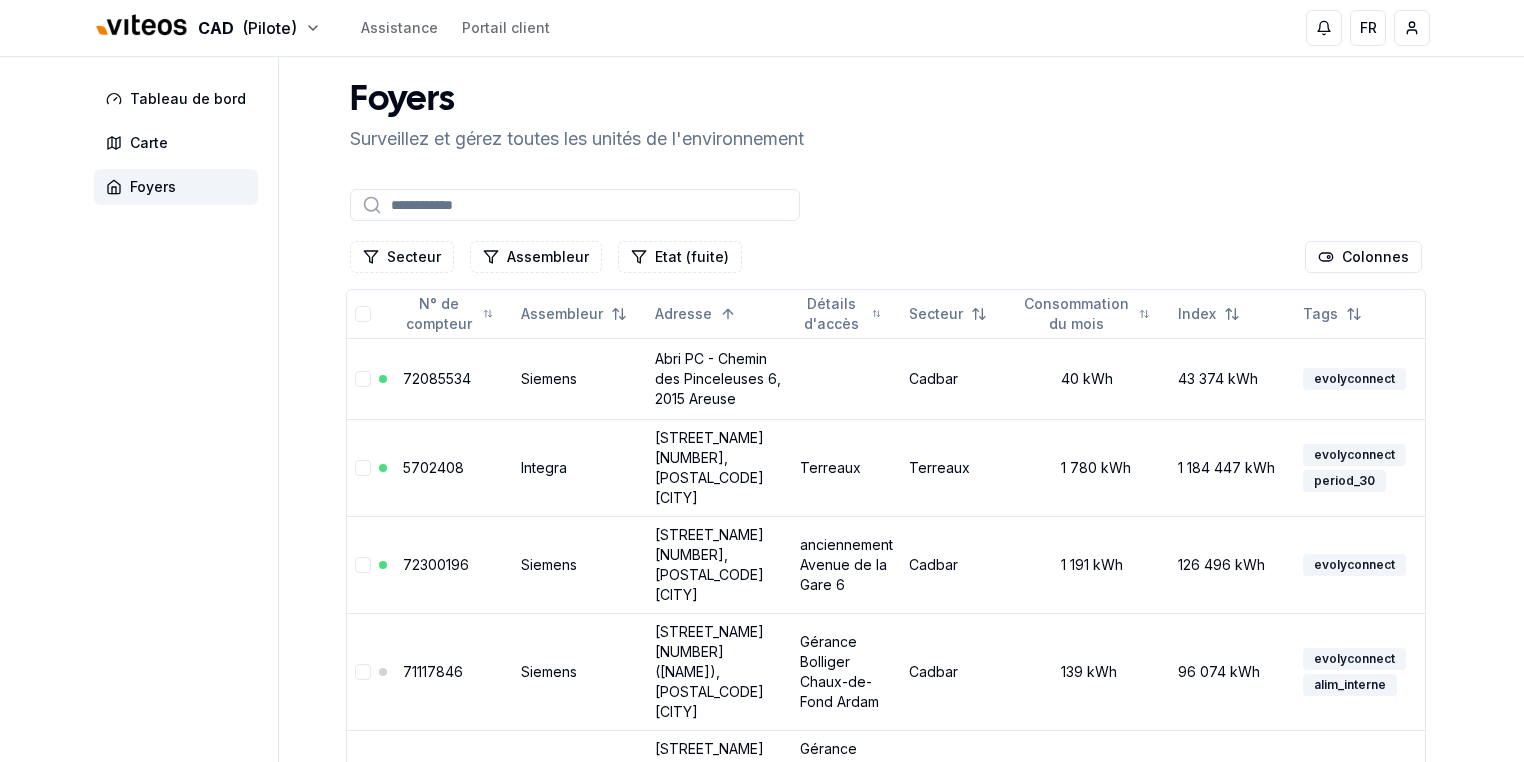 paste on "**********" 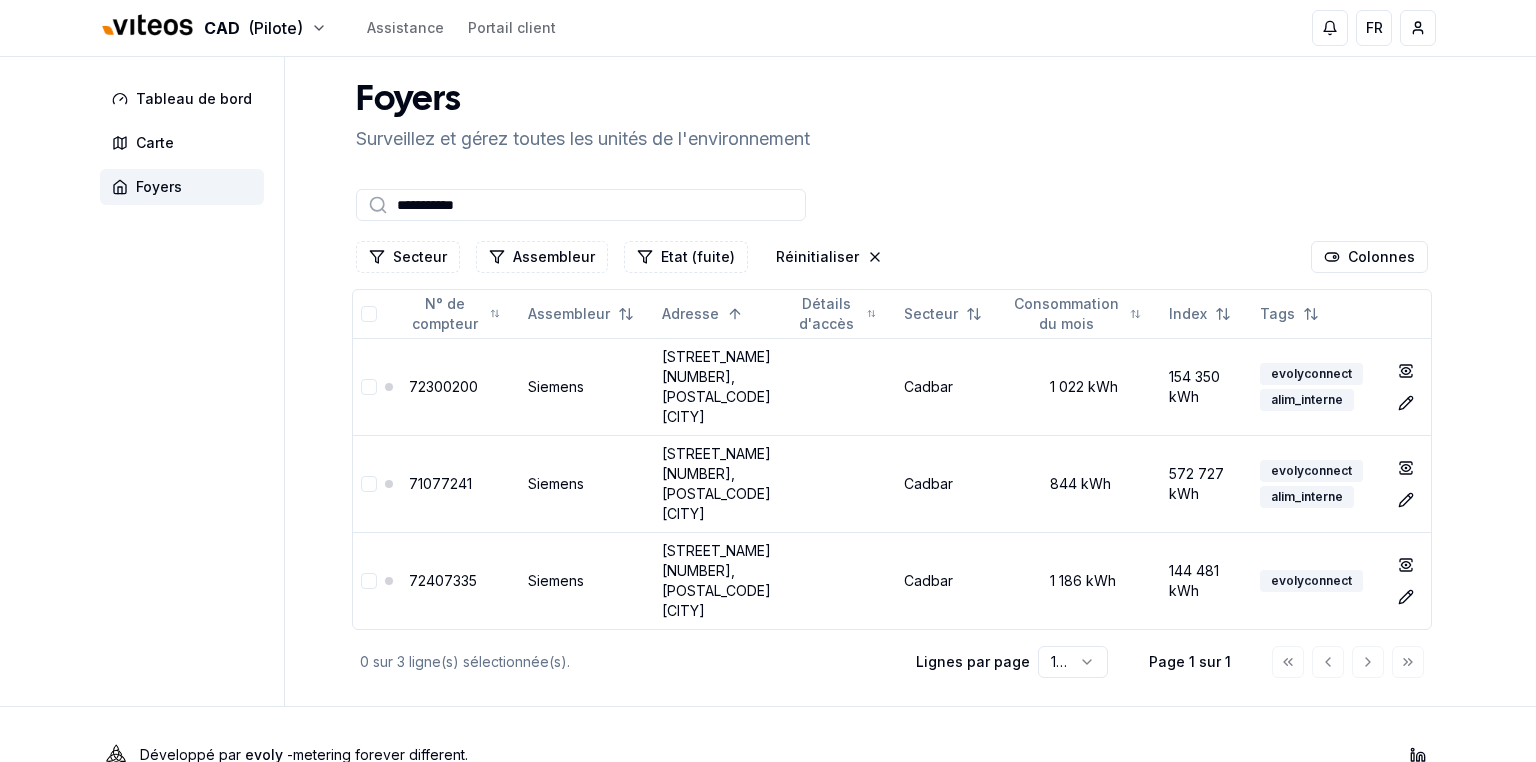 drag, startPoint x: 484, startPoint y: 204, endPoint x: 407, endPoint y: 212, distance: 77.41447 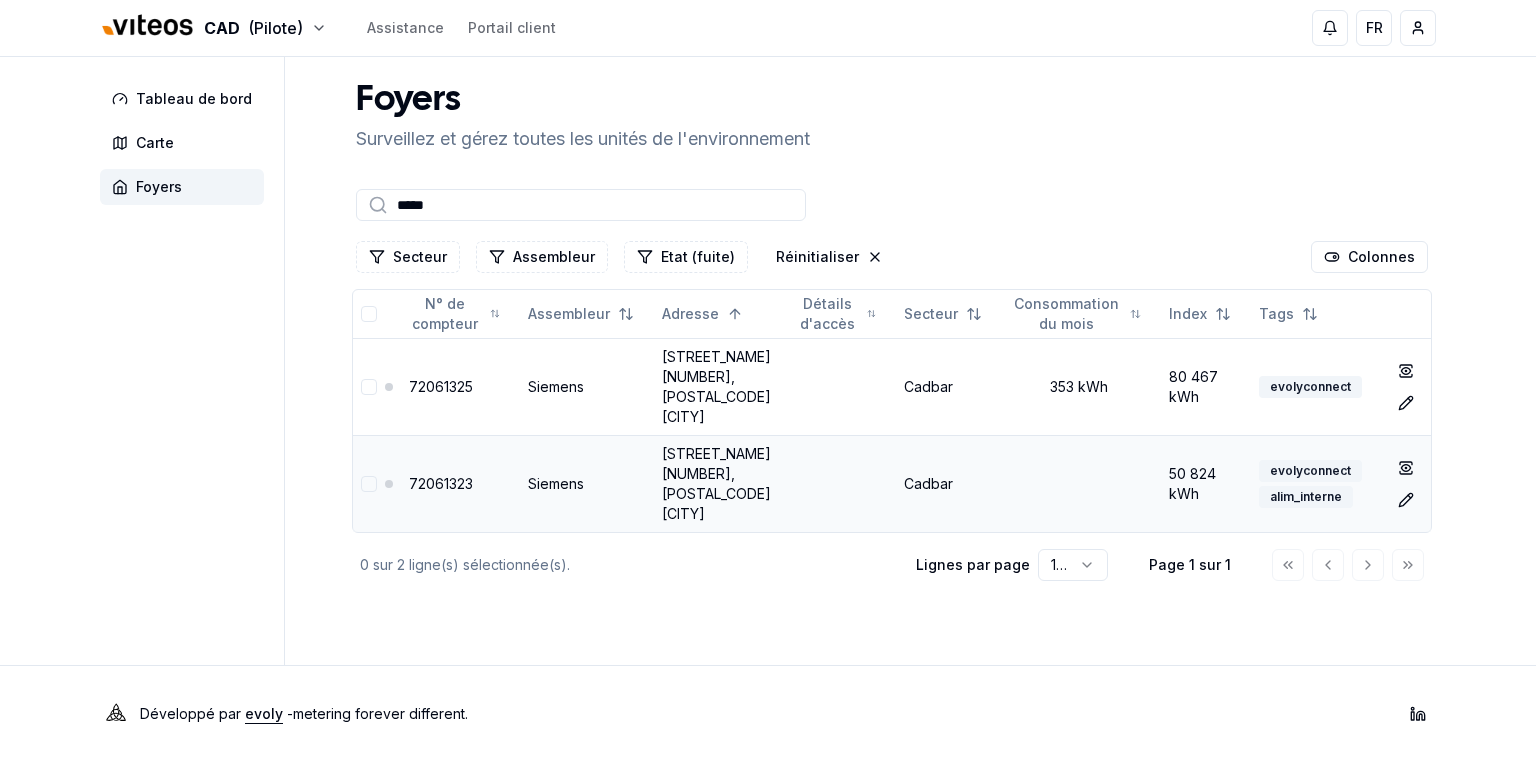 type on "*****" 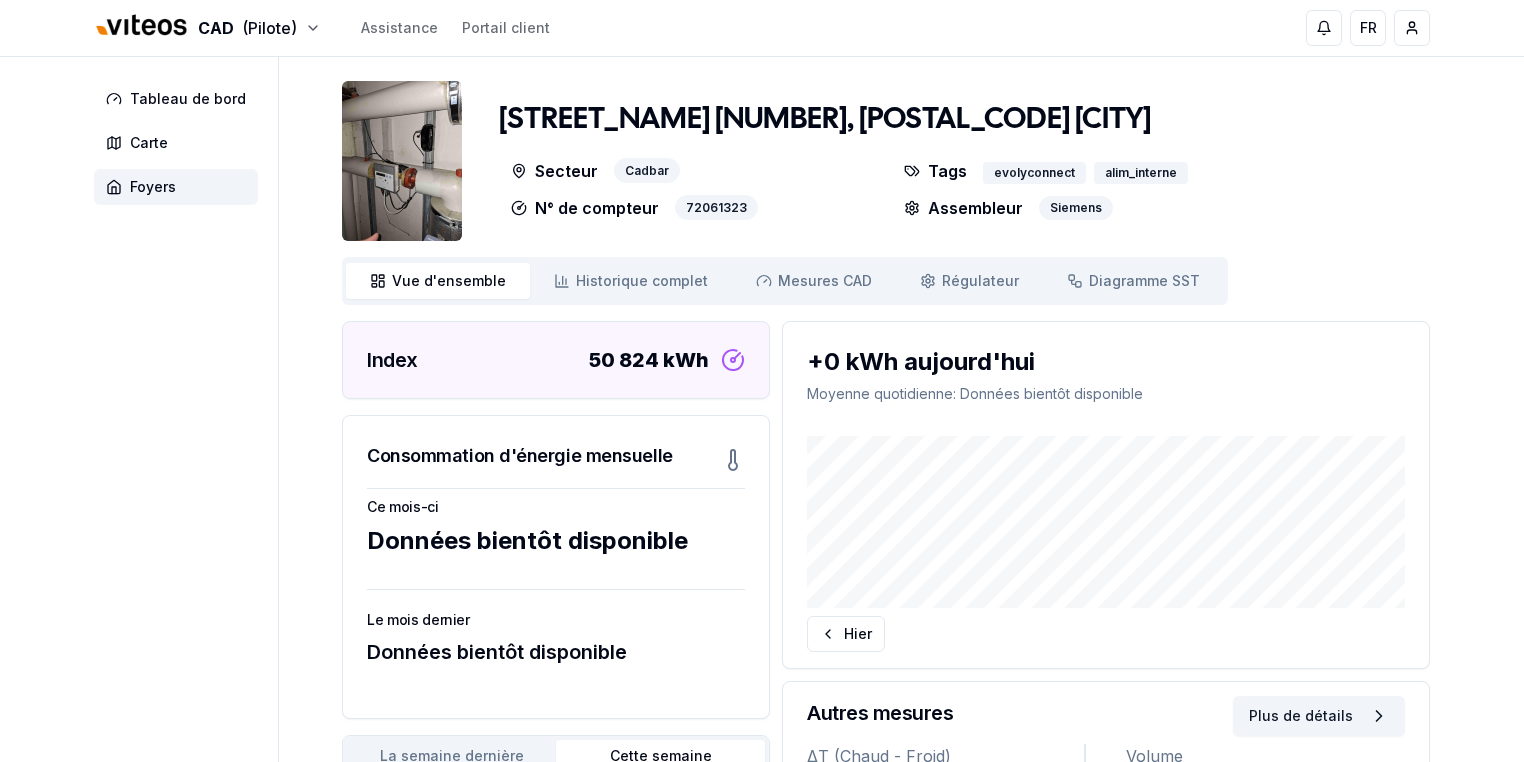 click on "Tableau de bord Carte Foyers [STREET_NAME] [NUMBER], [POSTAL_CODE] [CITY] Secteur Cadbar N° de compteur 72061323 Tags evolyconnect alim_interne Assembleur Siemens Vue d'ensemble ensemble Historique complet Historique Mesures CAD Mes. CAD Régulateur Régulateur Diagramme SST Diagramme Index 50 824 kWh Consommation d'énergie mensuelle Ce mois-ci Données bientôt disponible Le mois dernier Données bientôt disponible La semaine dernière Cette semaine +0 kWh Aujourd'hui Moyenne quotidienne : Données bientôt disponible +0 kWh Aujourd'hui Moyenne quotidienne : Données bientôt disponible Hier Autres mesures Plus de détails ΔT (Chaud - Froid) 19.0 °C Volume 969.24 m³ © Mapbox © OpenStreetMap Improve this map" at bounding box center [762, 597] 